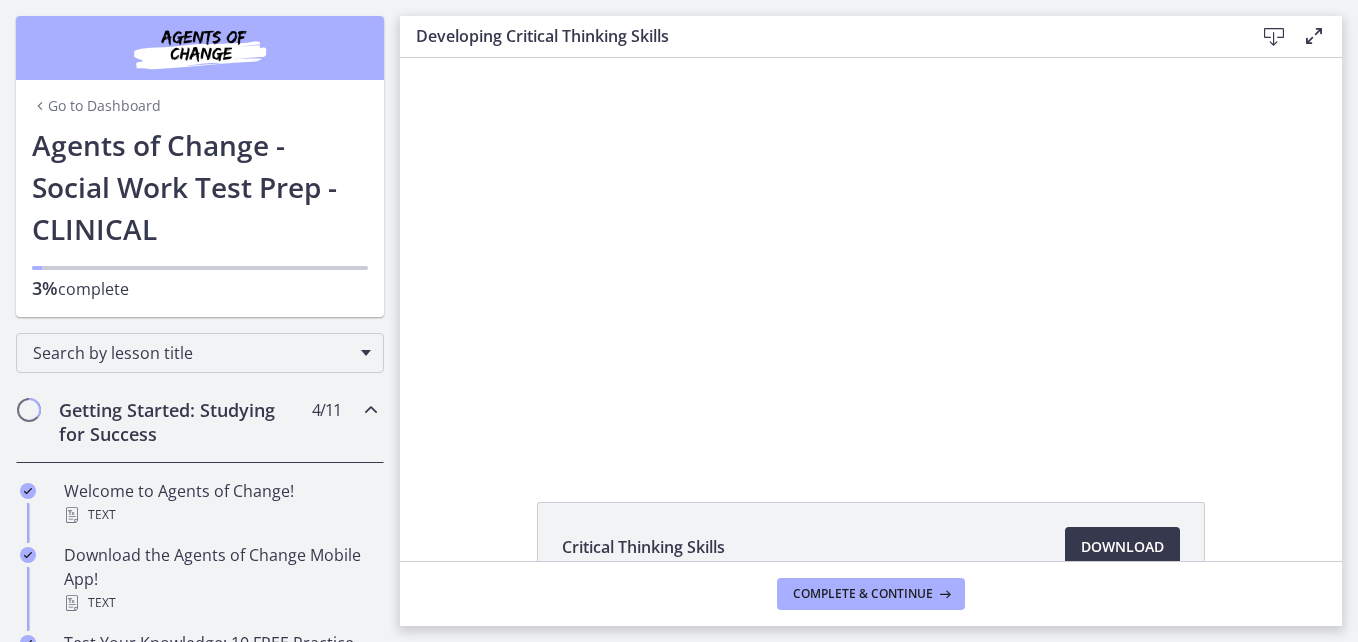 scroll, scrollTop: 0, scrollLeft: 0, axis: both 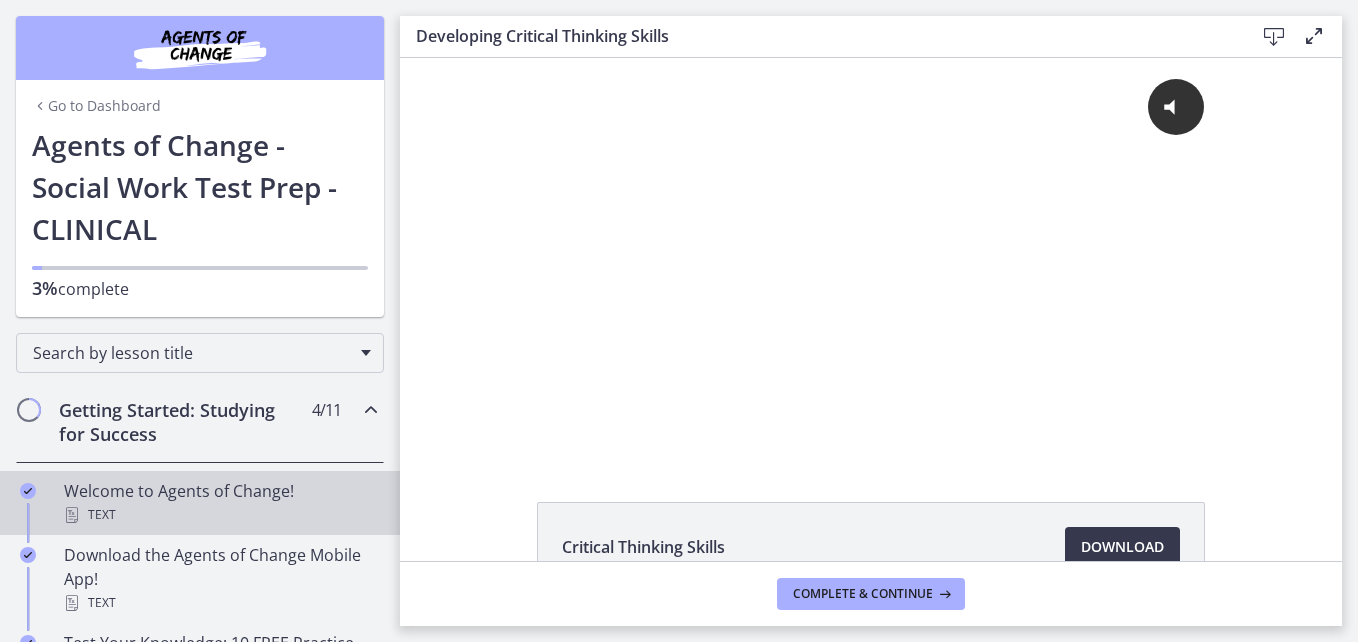 click on "Welcome to Agents of Change!
Text" at bounding box center [220, 503] 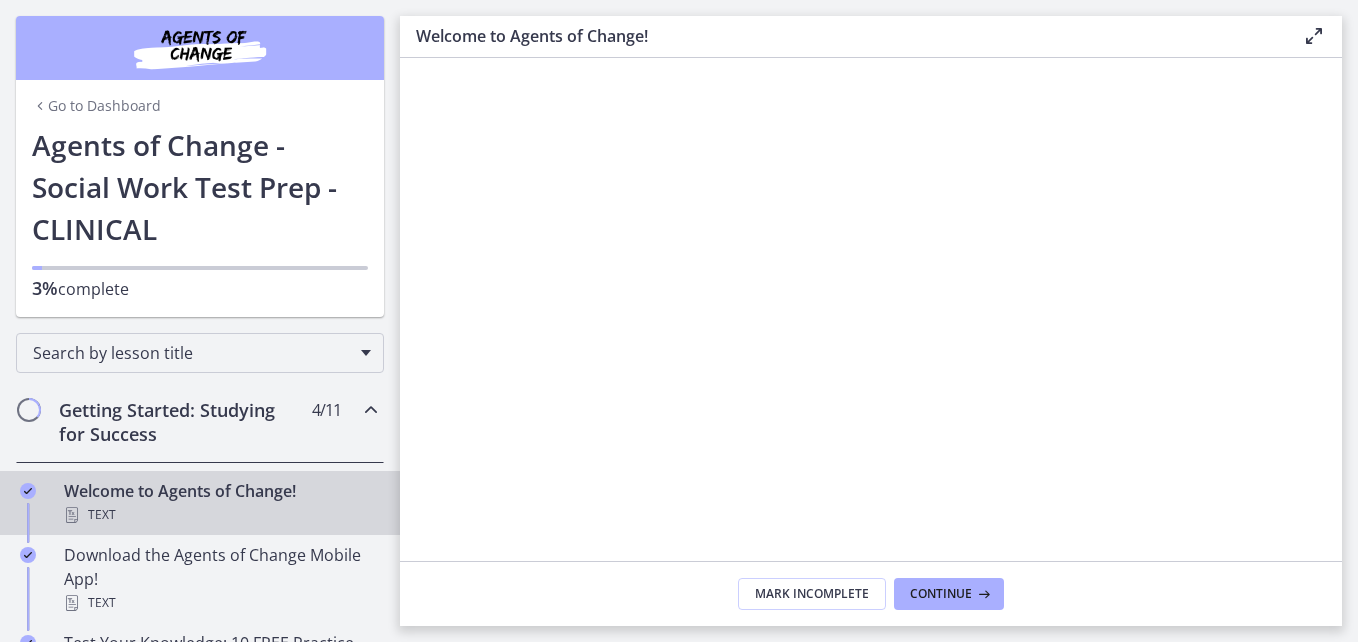scroll, scrollTop: 0, scrollLeft: 0, axis: both 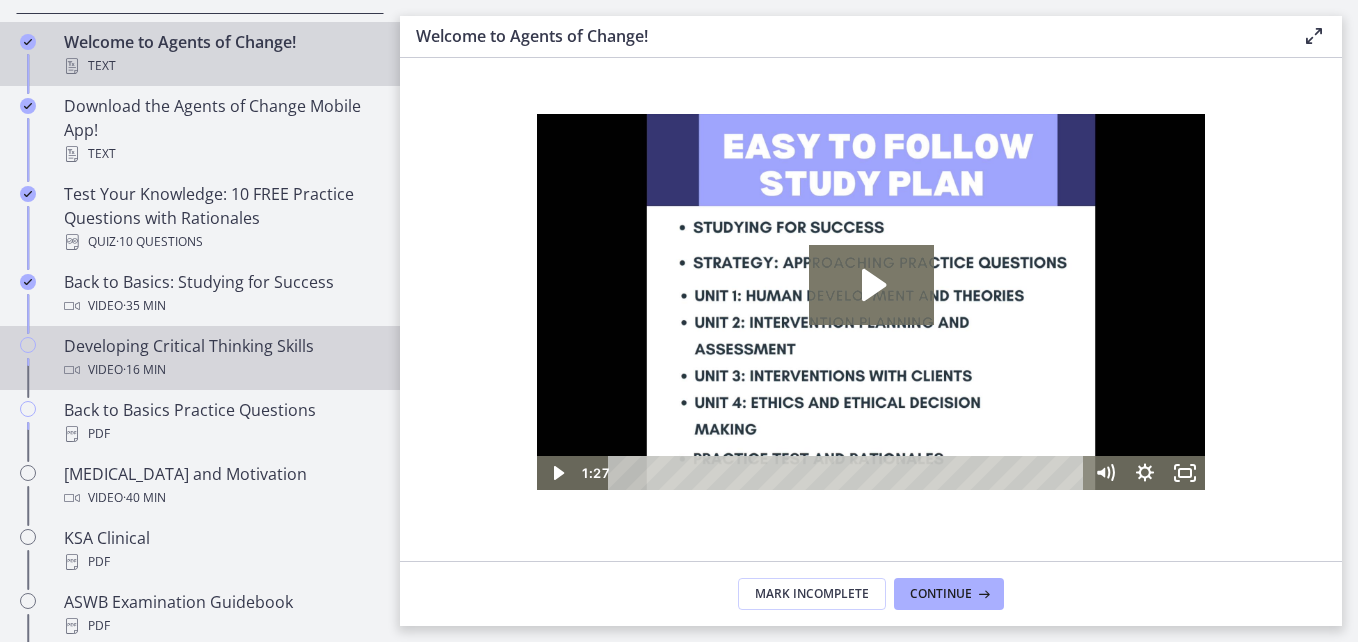 click on "Developing Critical Thinking Skills
Video
·  16 min" at bounding box center (220, 358) 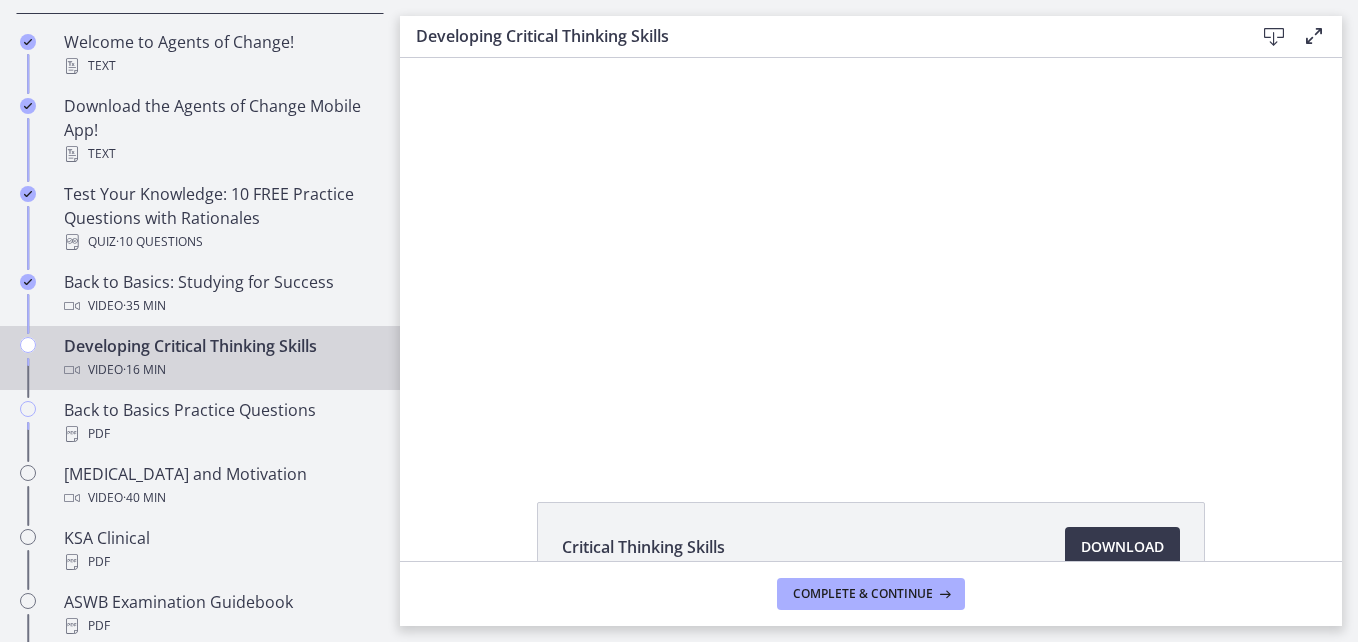scroll, scrollTop: 0, scrollLeft: 0, axis: both 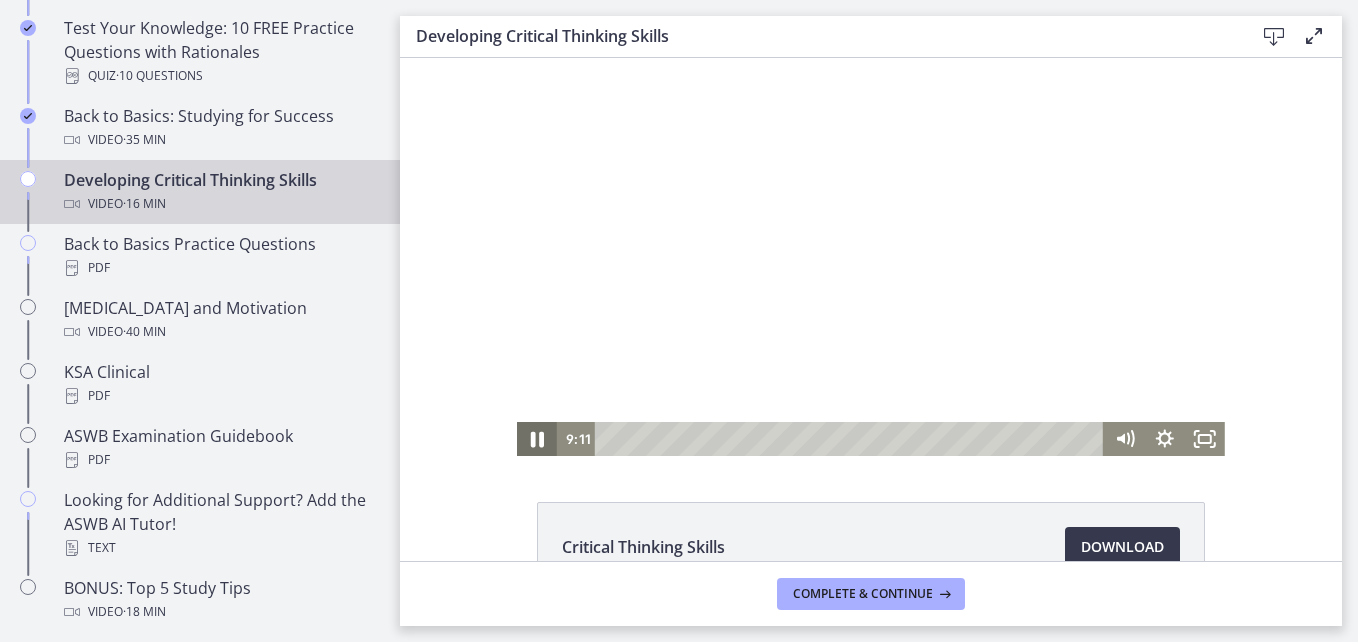 click 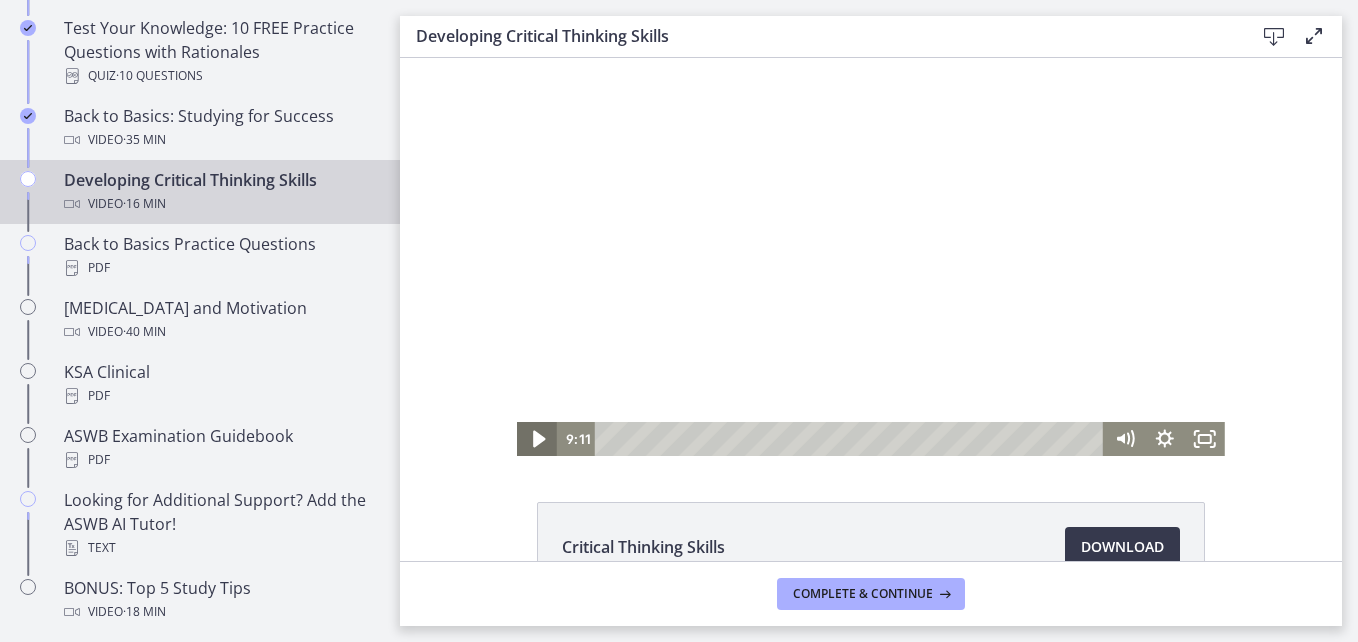 click 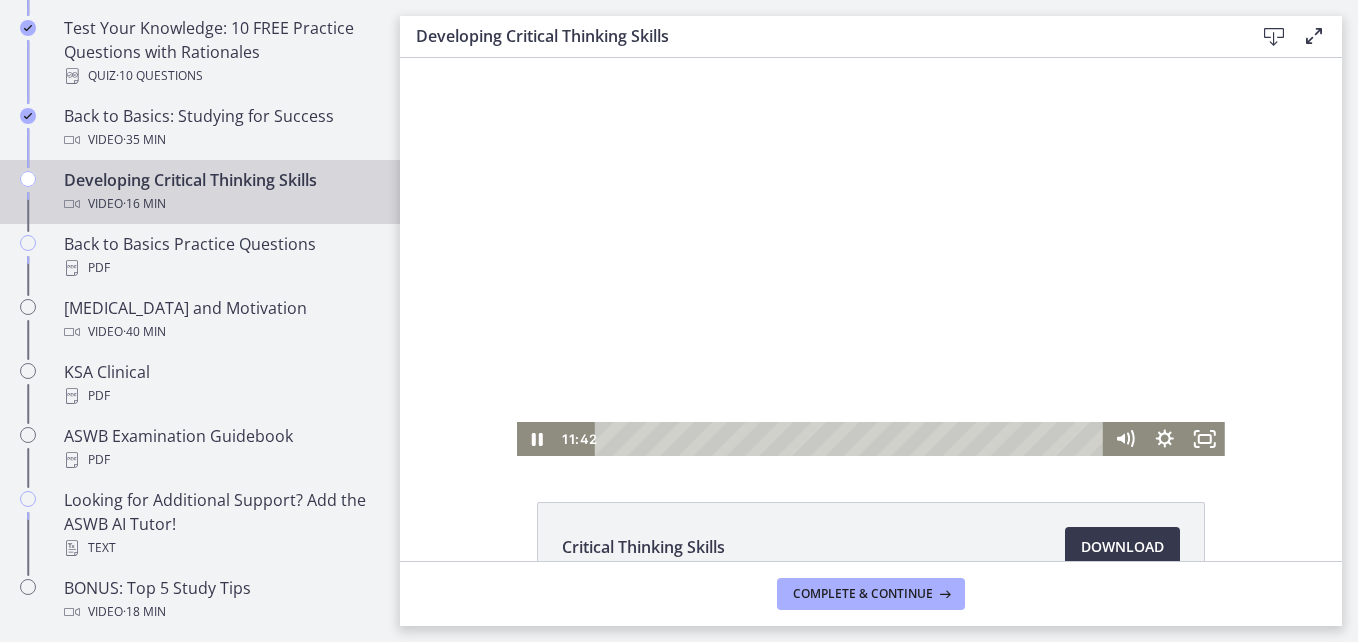 click on "Critical Thinking Skills
Download
Opens in a new window" 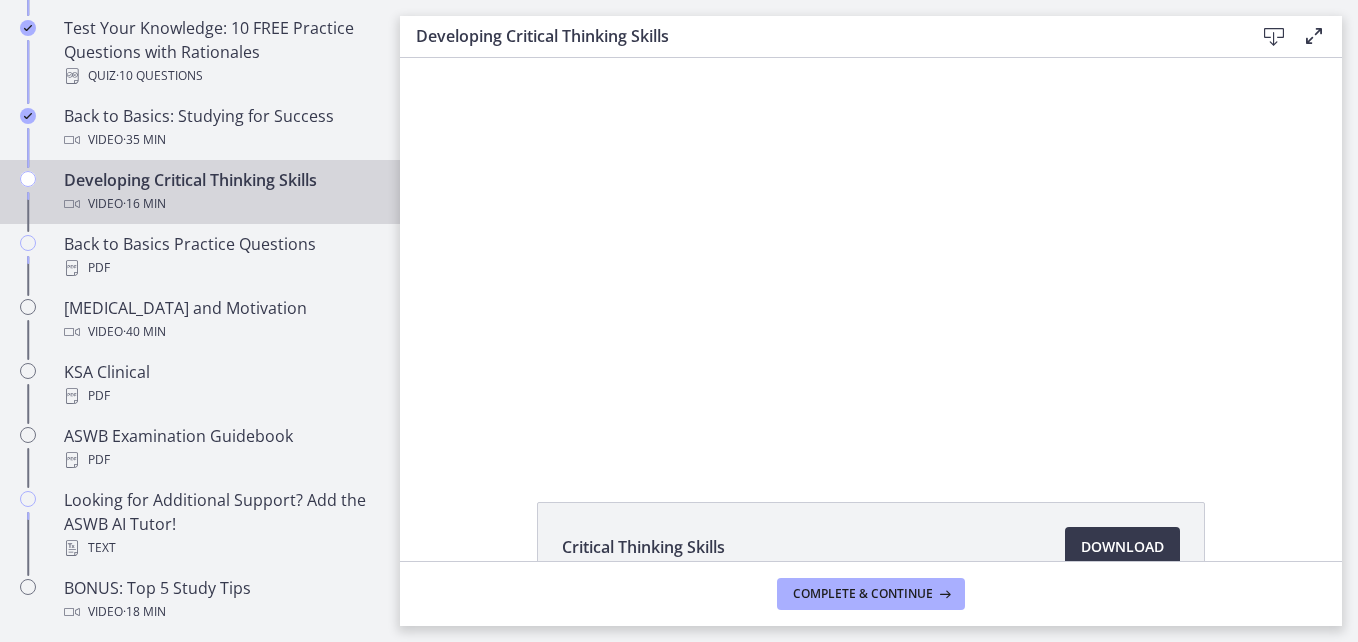 click on "Critical Thinking Skills
Download
Opens in a new window" 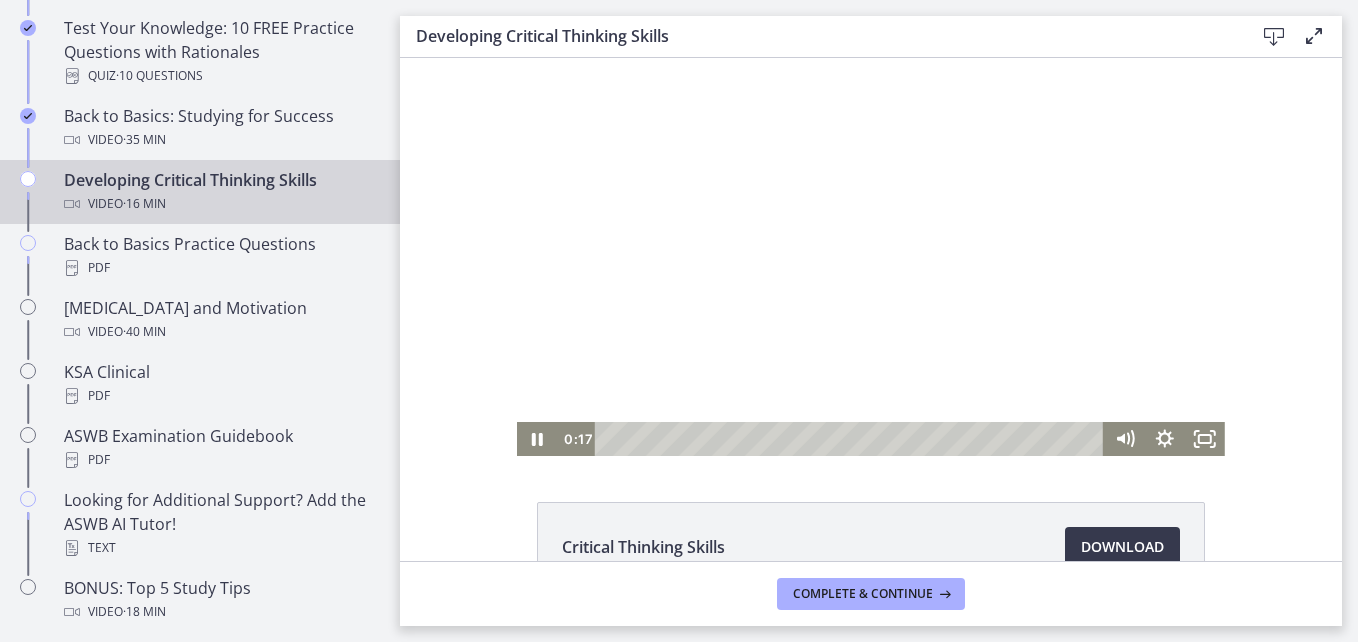click at bounding box center (871, 257) 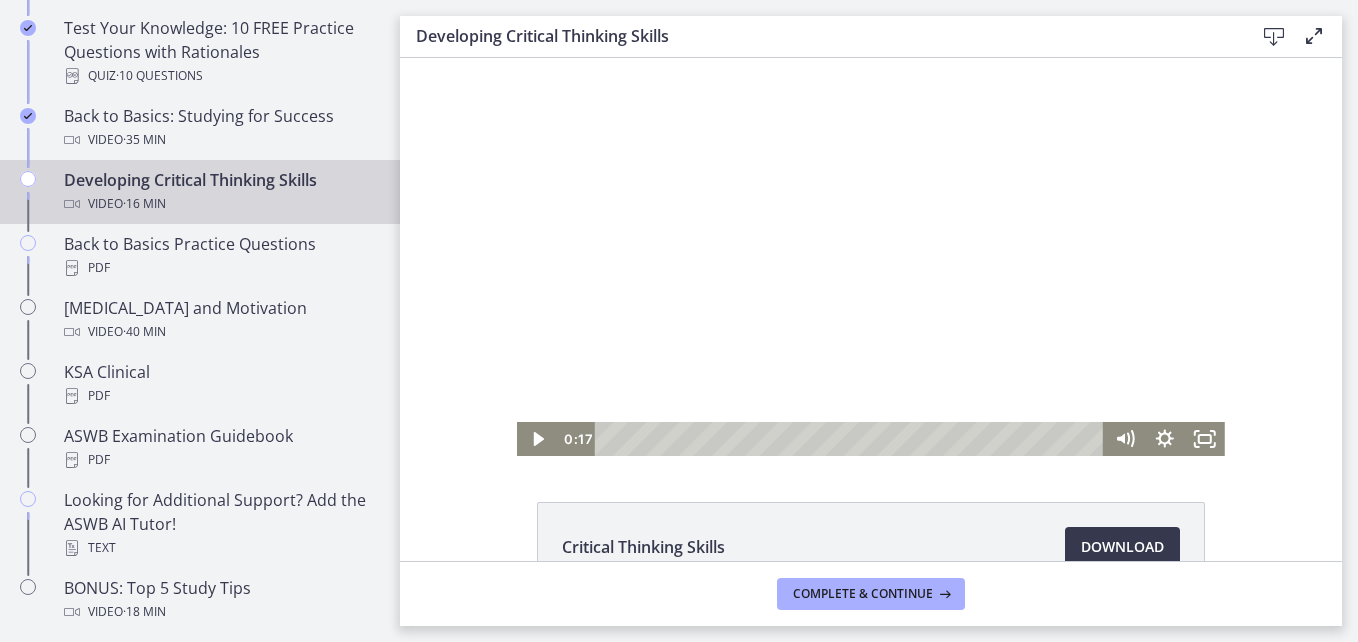 click at bounding box center [871, 257] 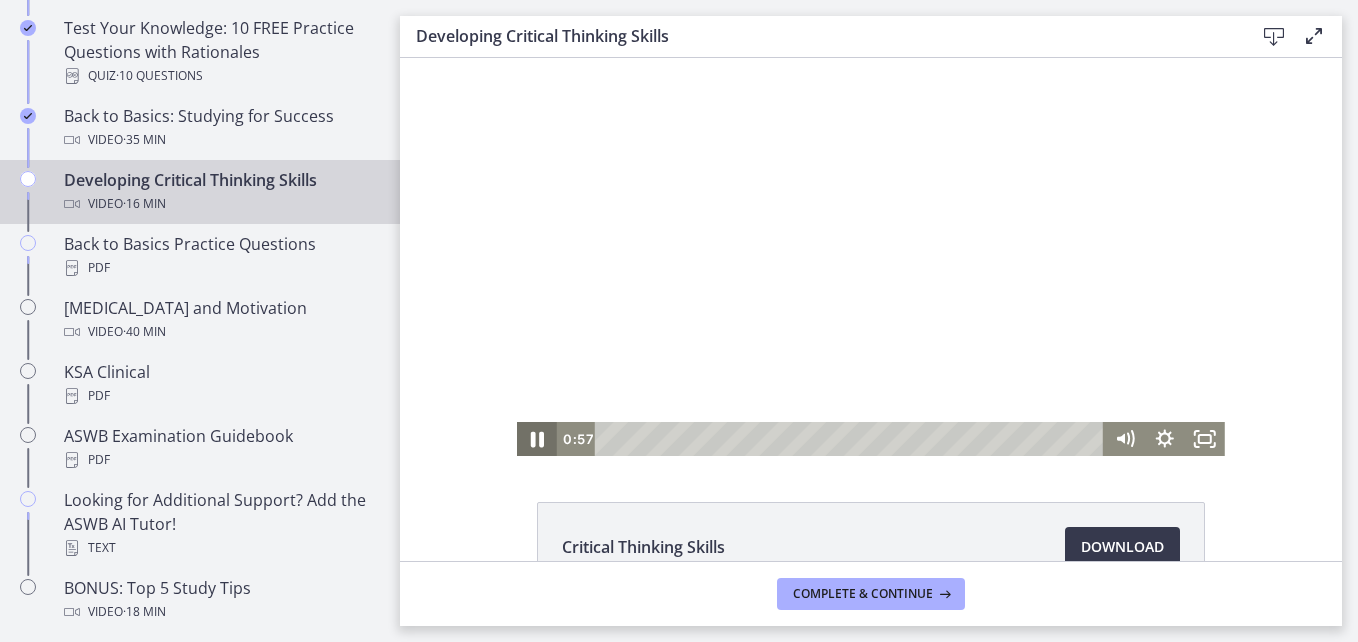 click 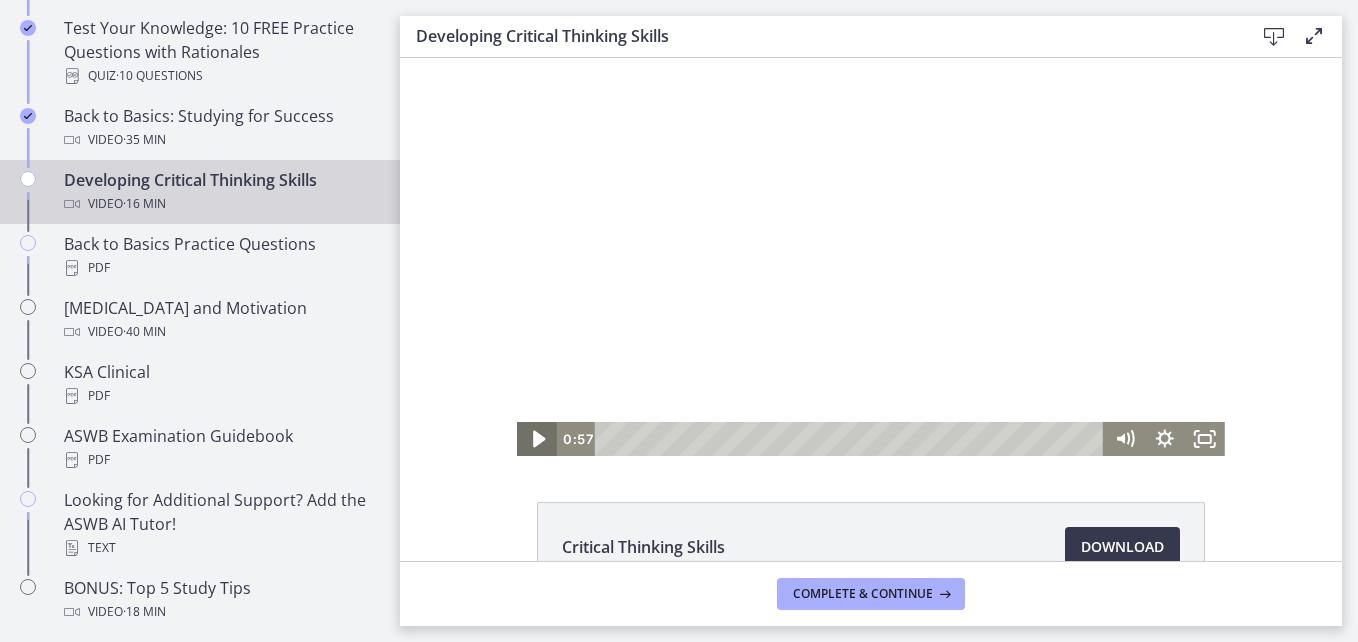 click 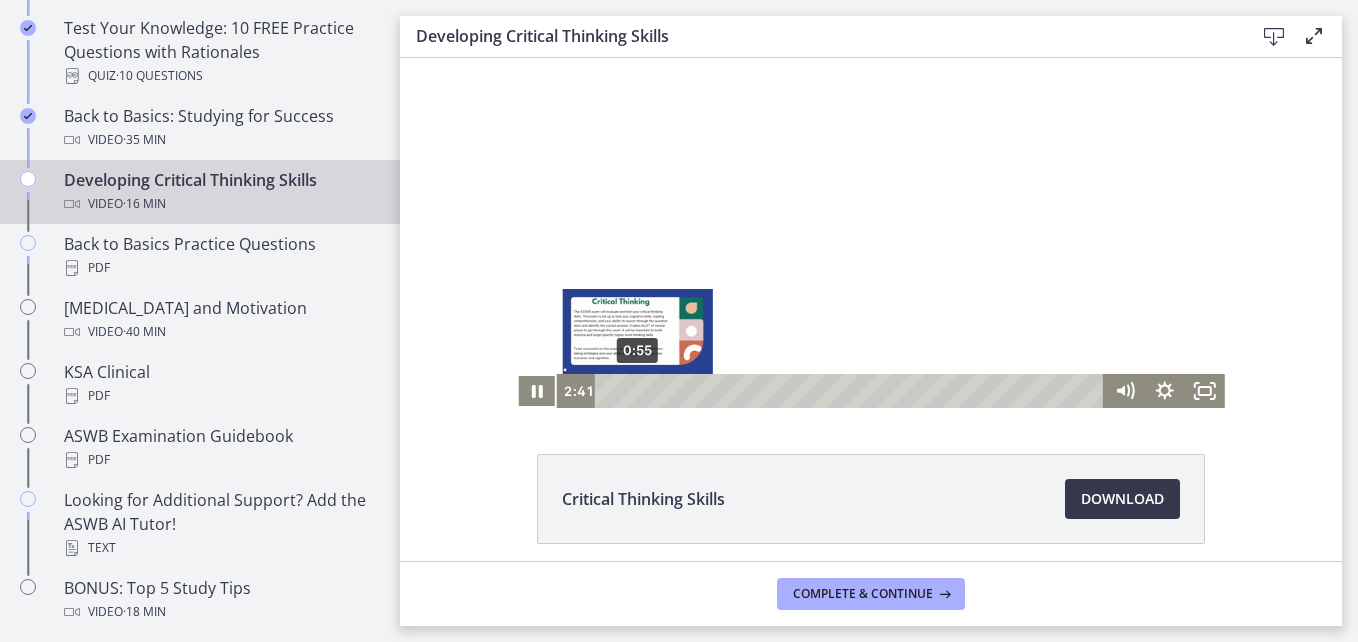 scroll, scrollTop: 47, scrollLeft: 0, axis: vertical 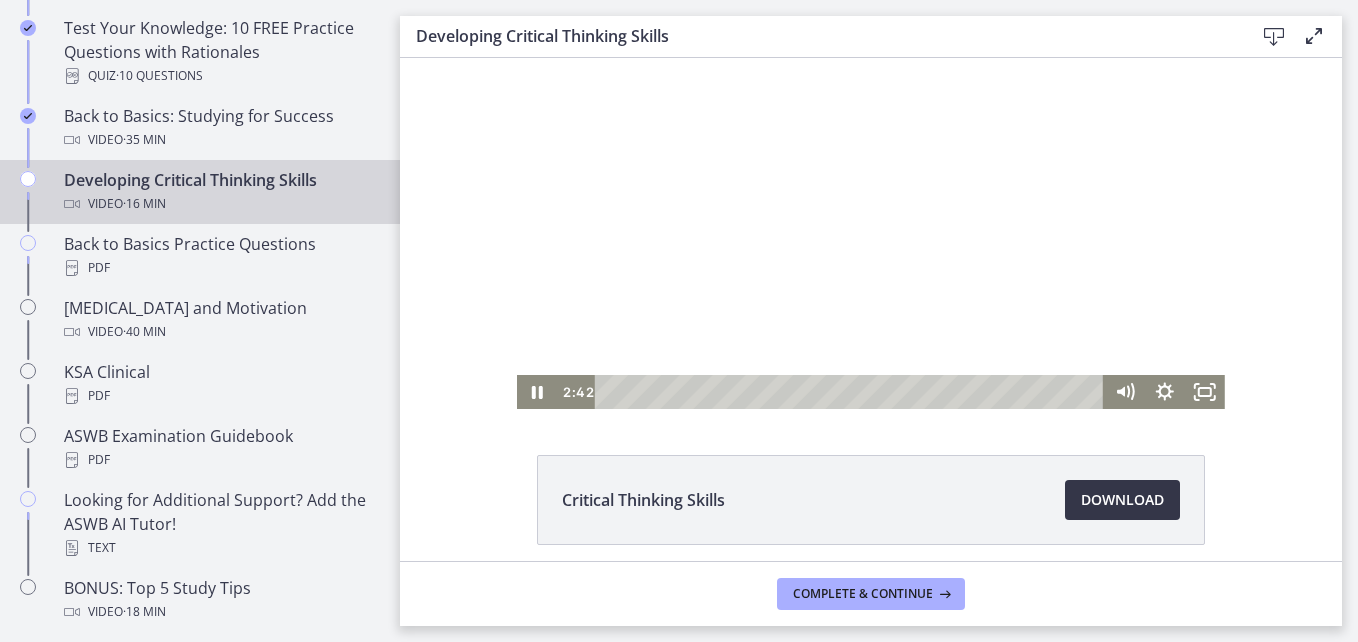 click on "Download
Opens in a new window" at bounding box center (1122, 500) 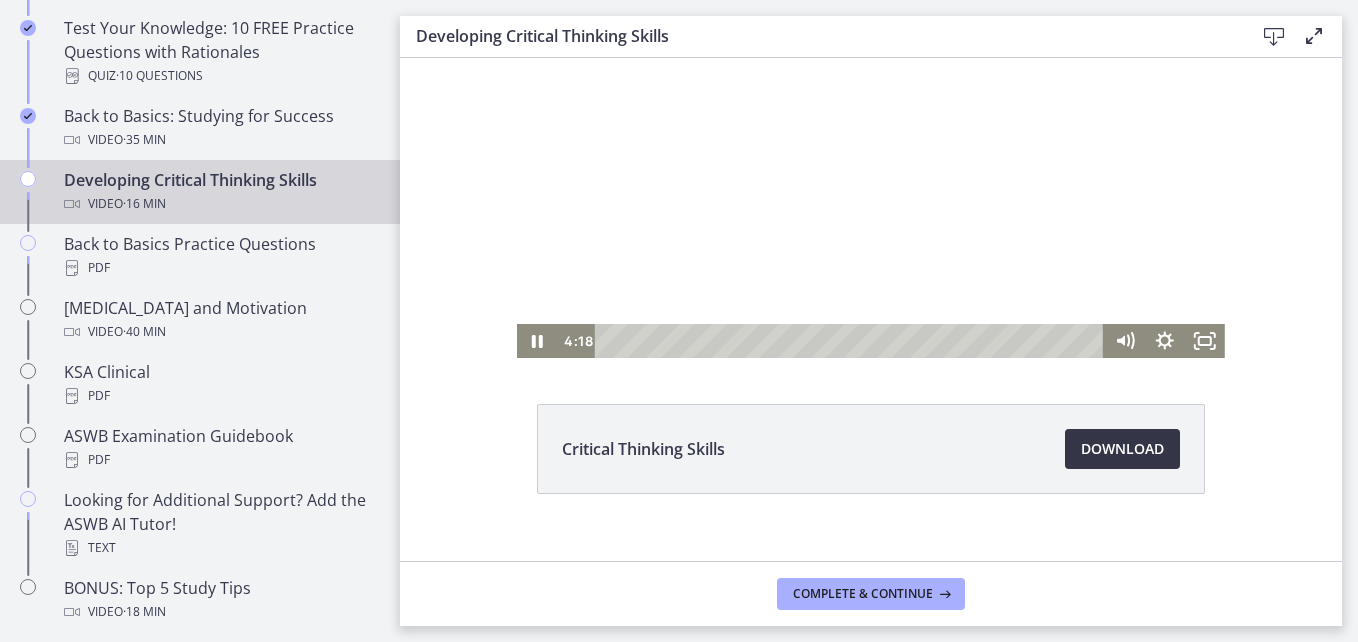 scroll, scrollTop: 65, scrollLeft: 0, axis: vertical 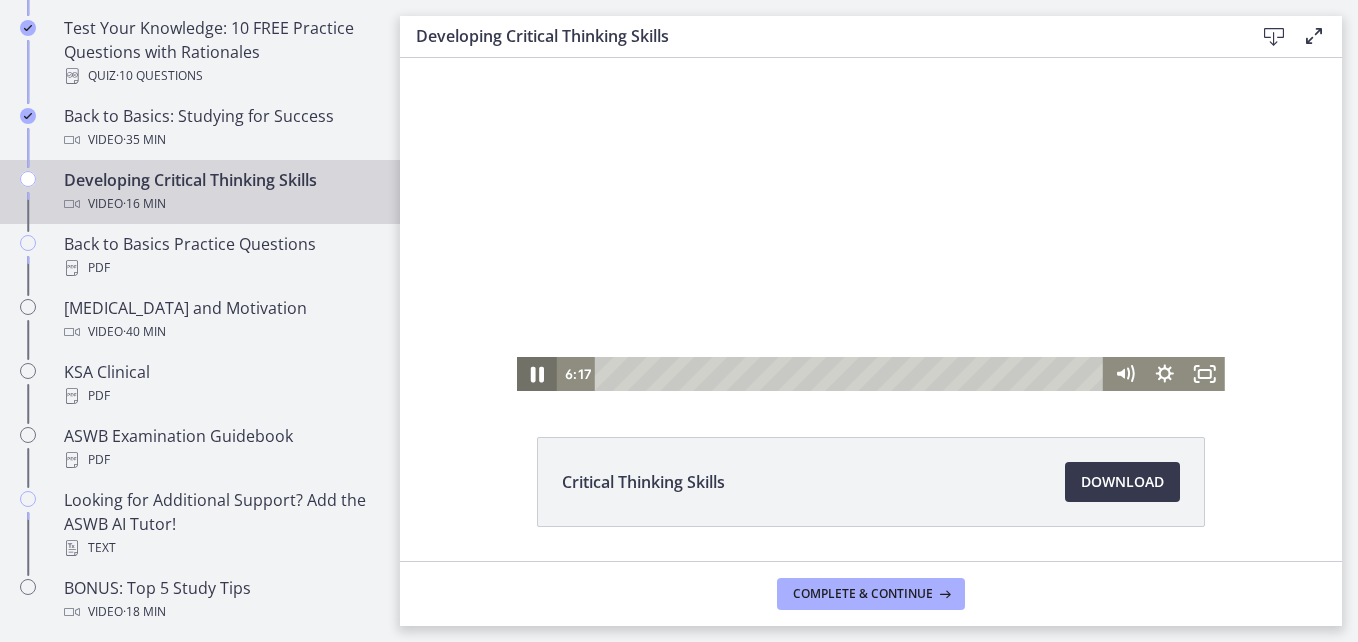 click 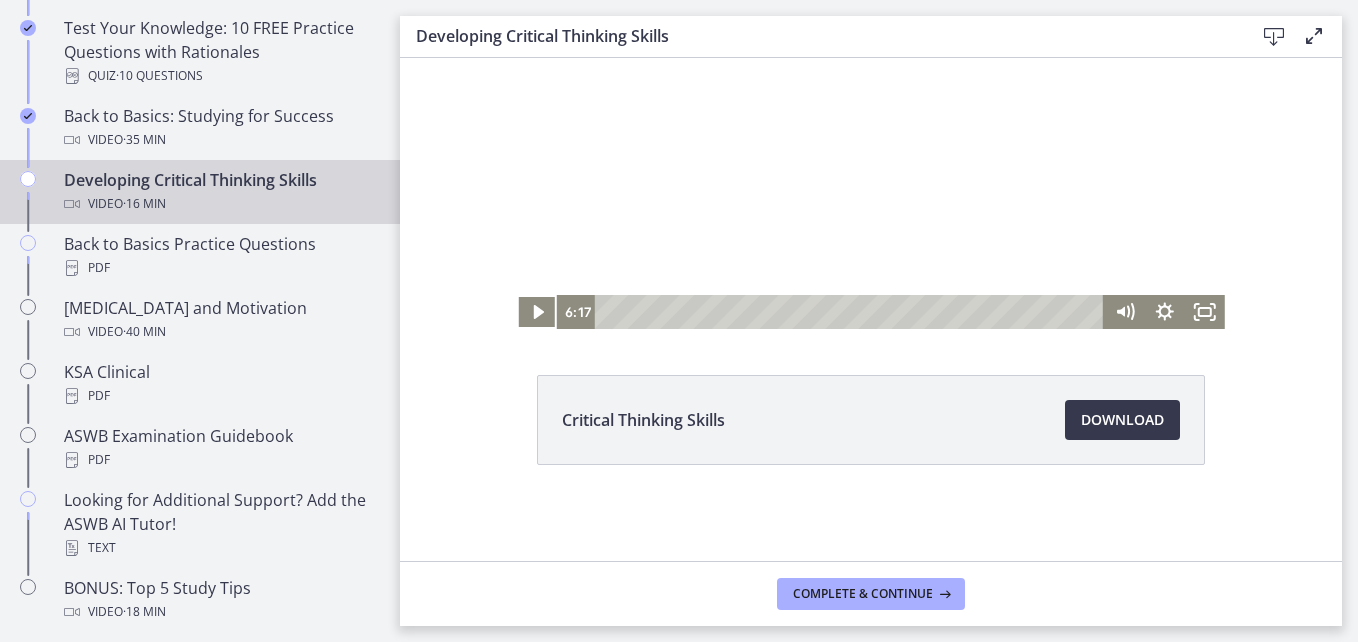 scroll, scrollTop: 0, scrollLeft: 0, axis: both 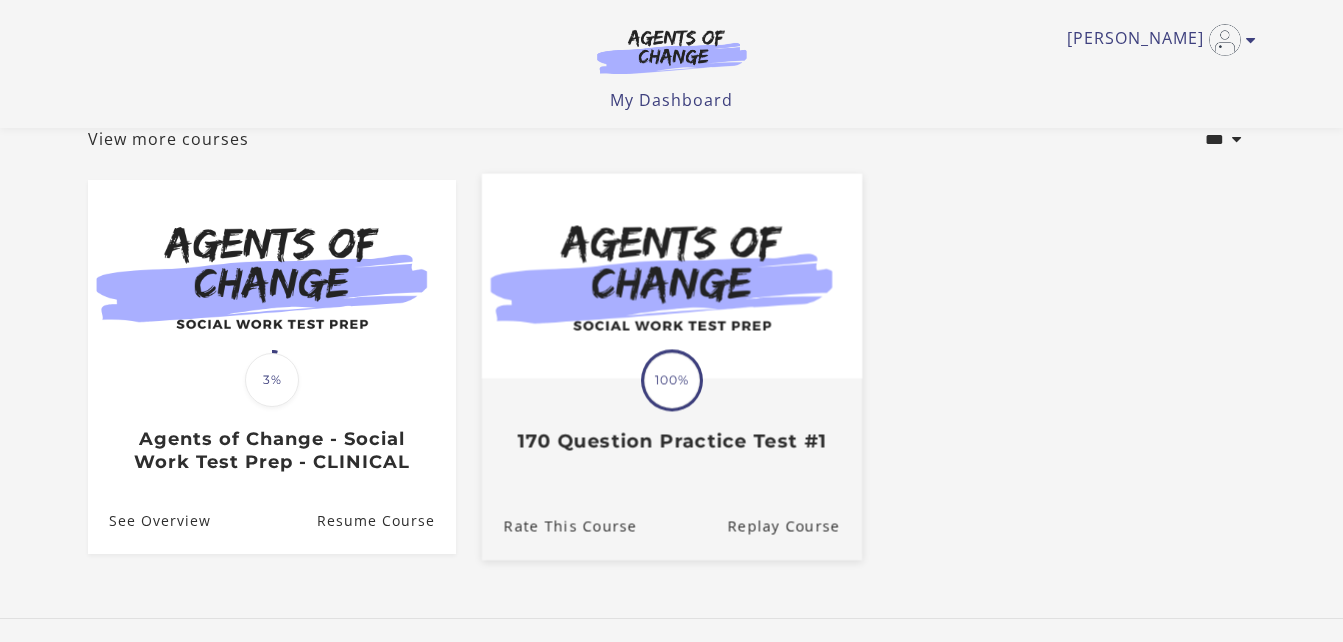 click at bounding box center (671, 275) 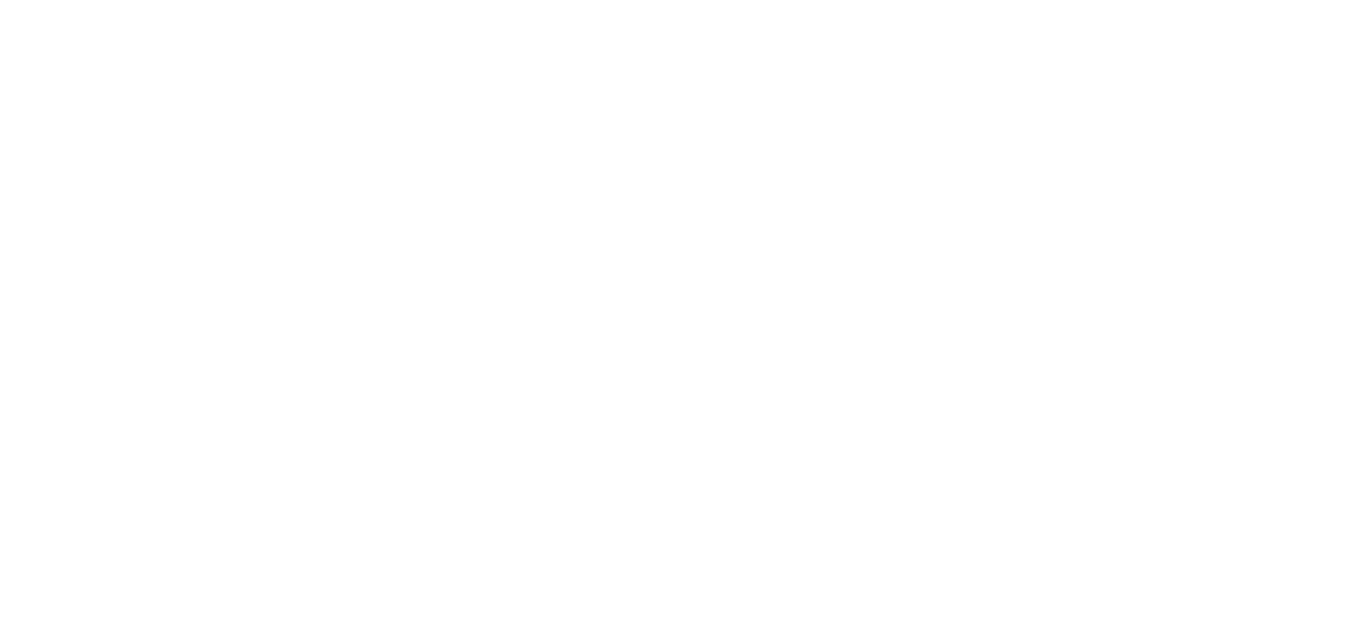 scroll, scrollTop: 0, scrollLeft: 0, axis: both 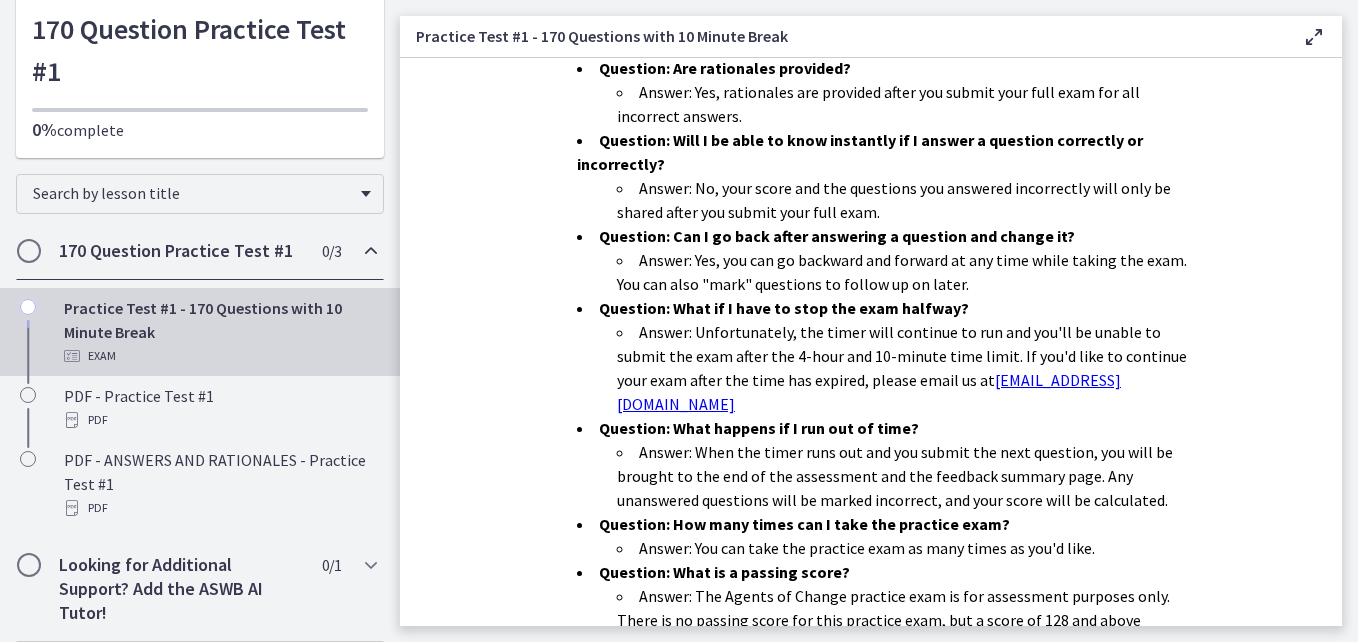 click on "Practice Test #1 - 170 Questions with 10 Minute Break
Exam" at bounding box center [220, 332] 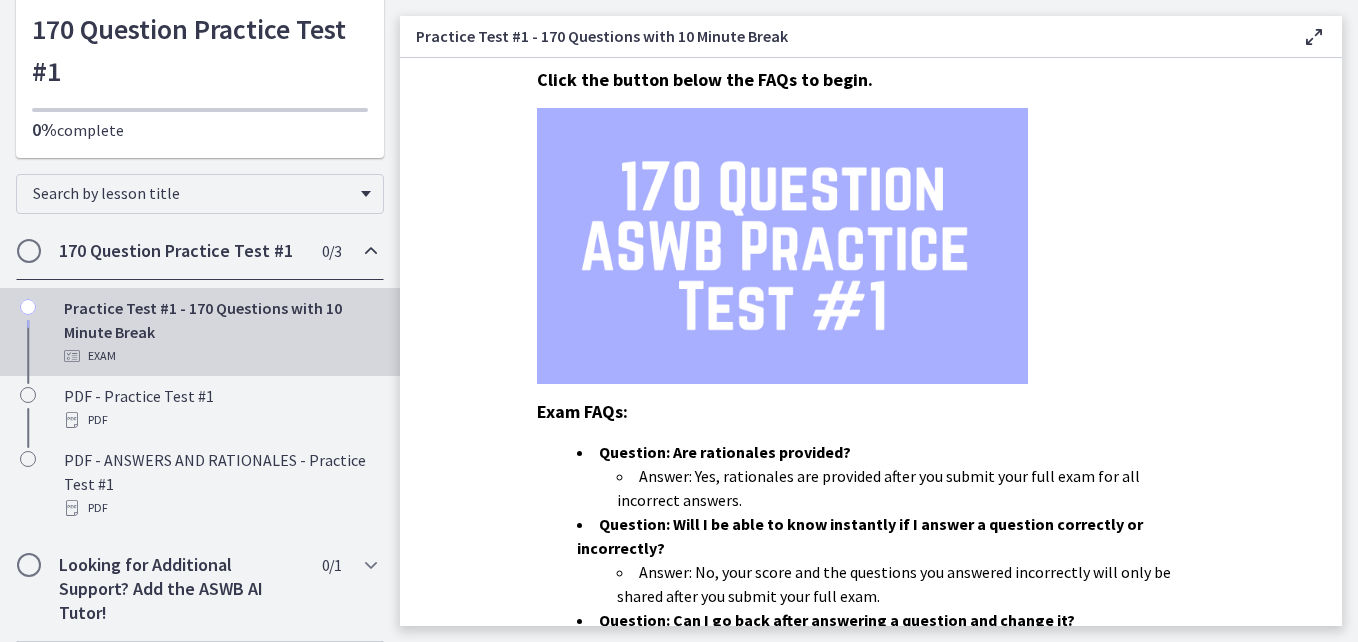 scroll, scrollTop: 175, scrollLeft: 0, axis: vertical 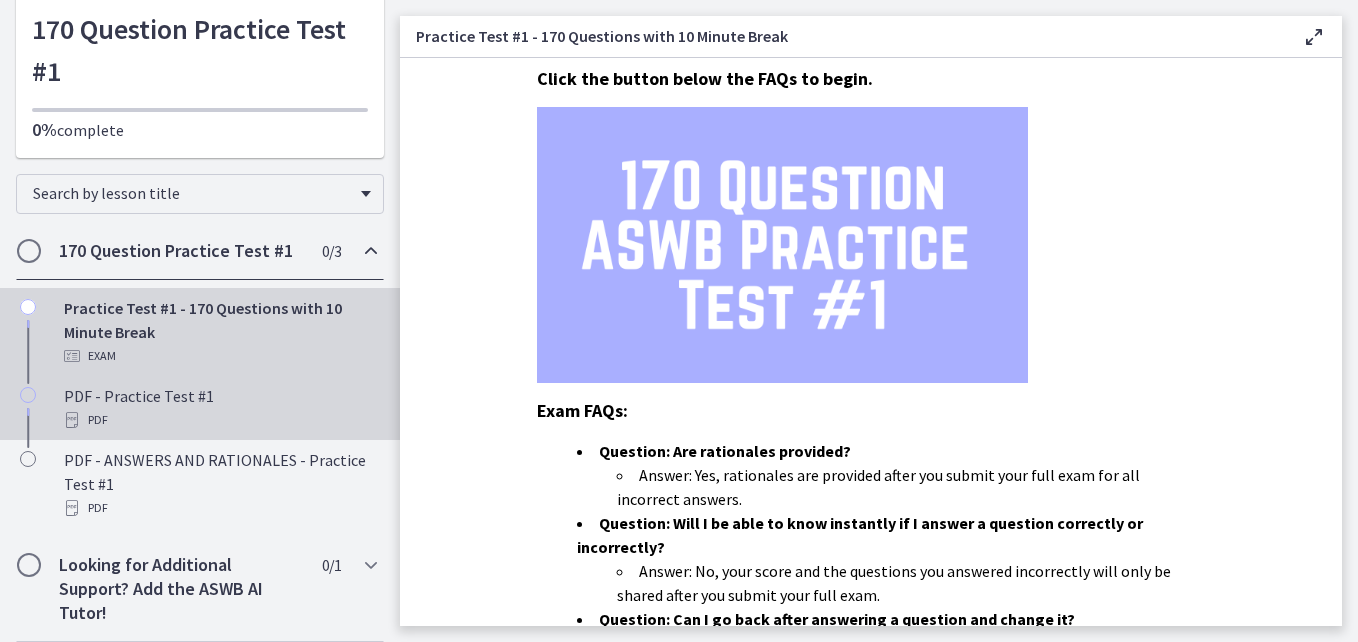 click on "PDF - Practice Test #1
PDF" at bounding box center [220, 408] 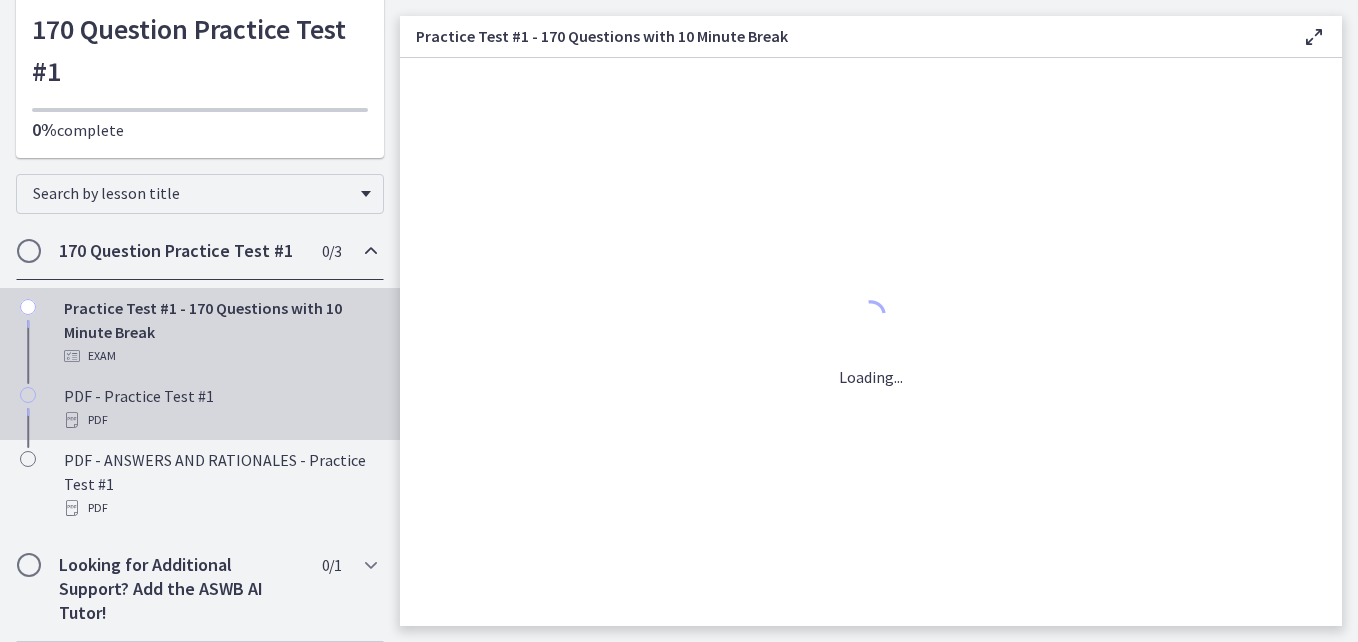 scroll, scrollTop: 0, scrollLeft: 0, axis: both 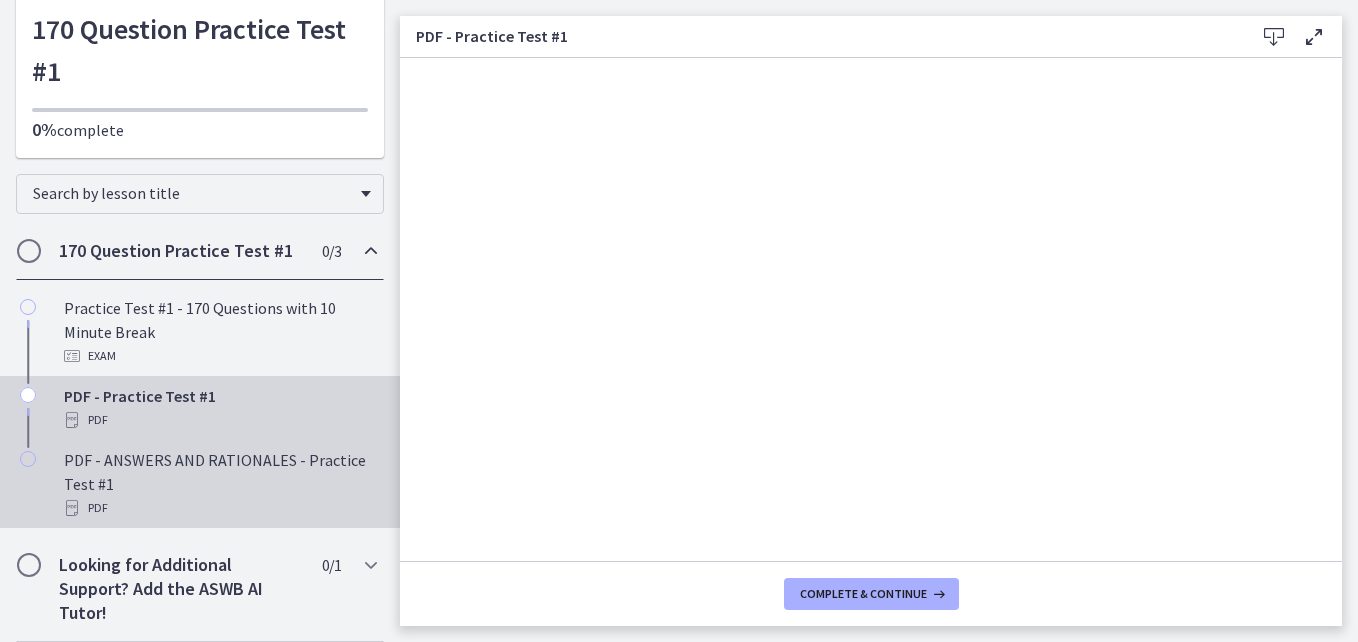 click on "PDF - ANSWERS AND RATIONALES - Practice Test #1
PDF" at bounding box center (220, 484) 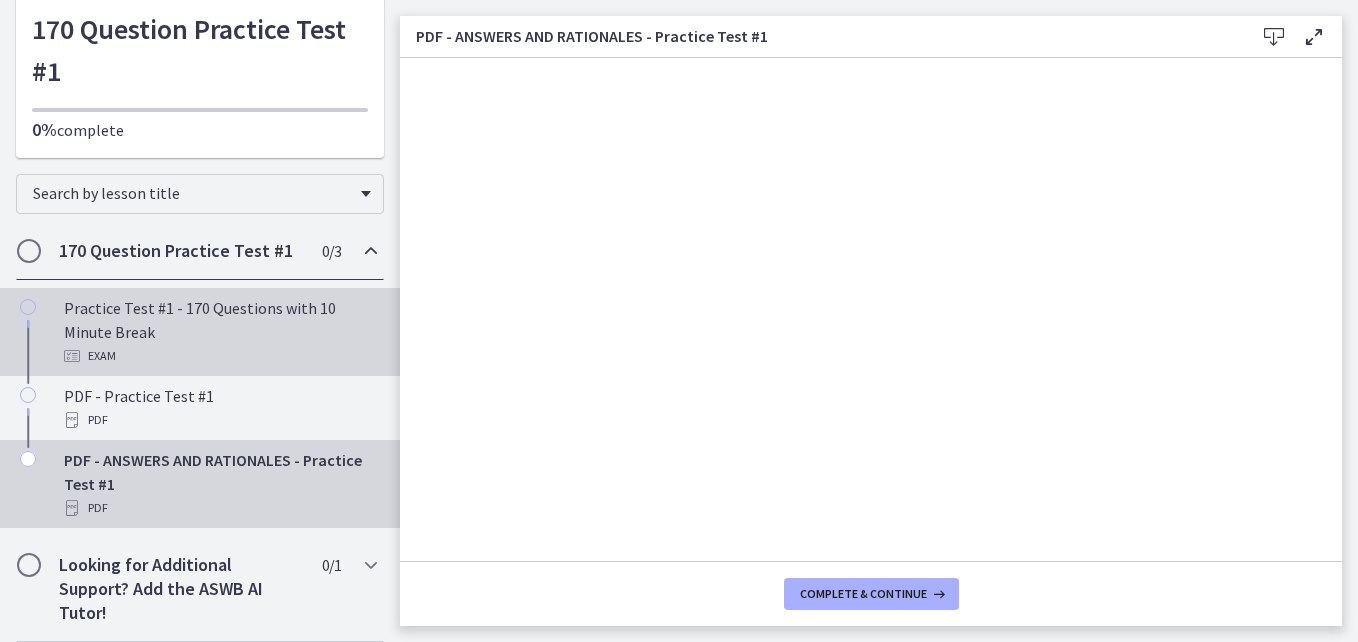 click on "Practice Test #1 - 170 Questions with 10 Minute Break
Exam" at bounding box center (220, 332) 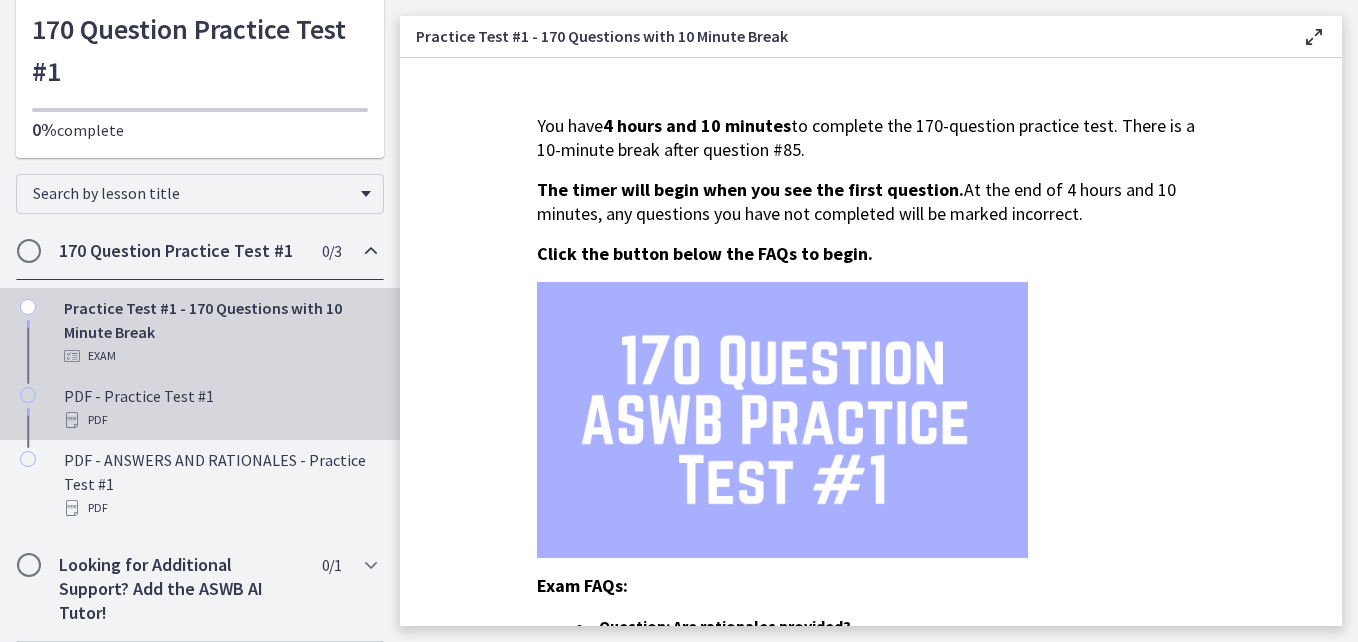 scroll, scrollTop: 0, scrollLeft: 0, axis: both 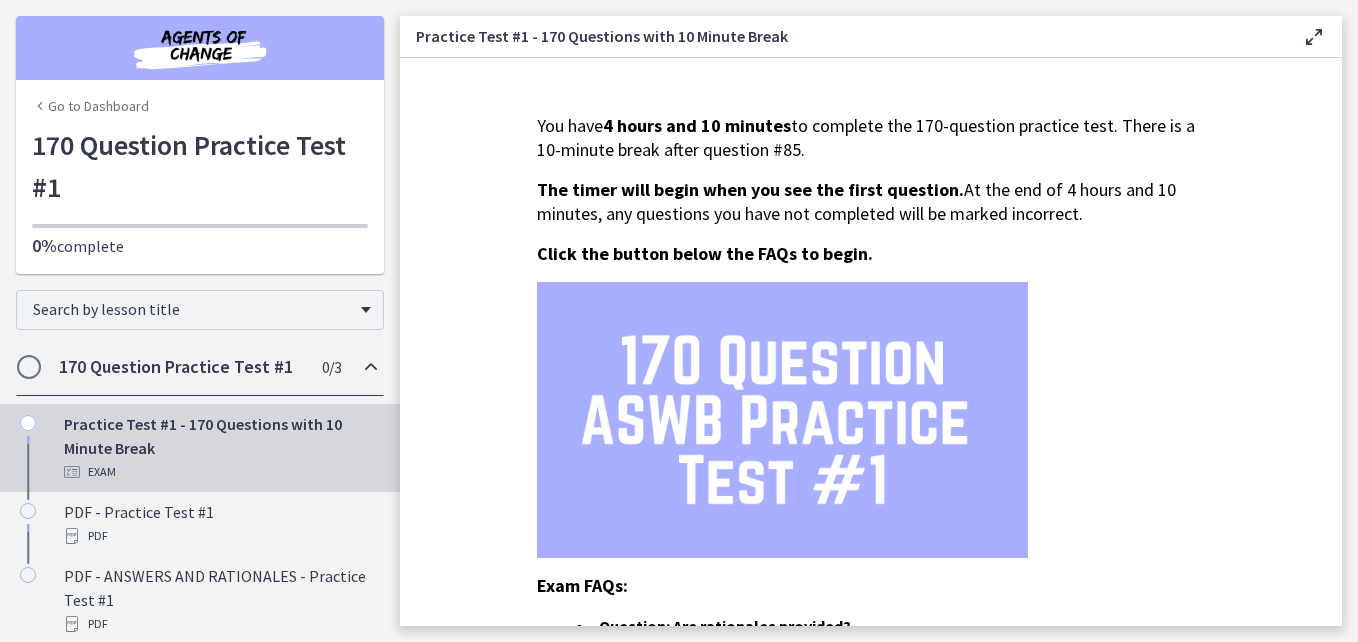 click on "Go to Dashboard" at bounding box center [90, 106] 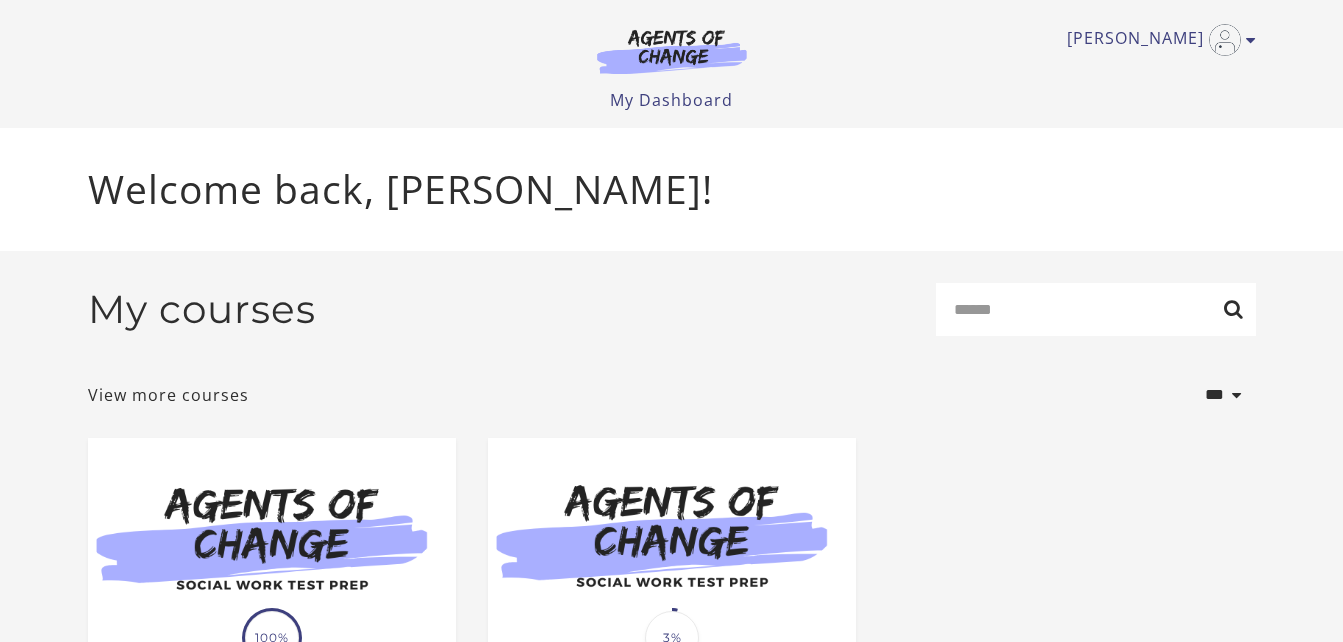 scroll, scrollTop: 0, scrollLeft: 0, axis: both 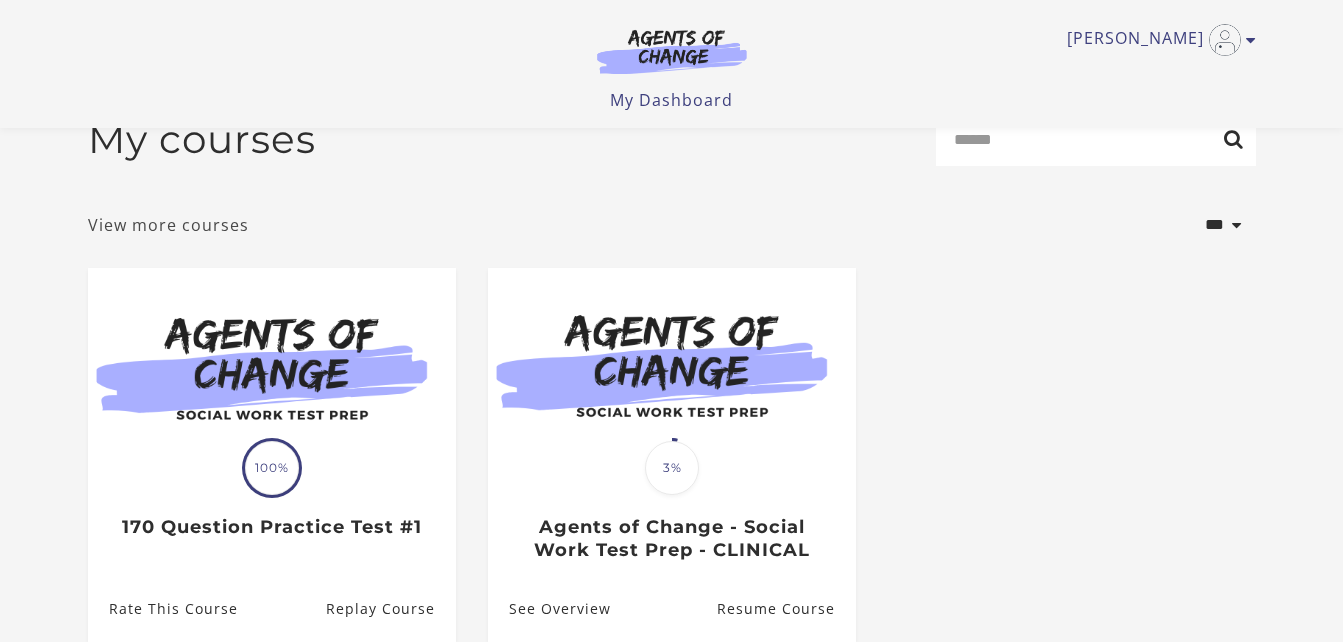 click on "View more courses" at bounding box center [168, 225] 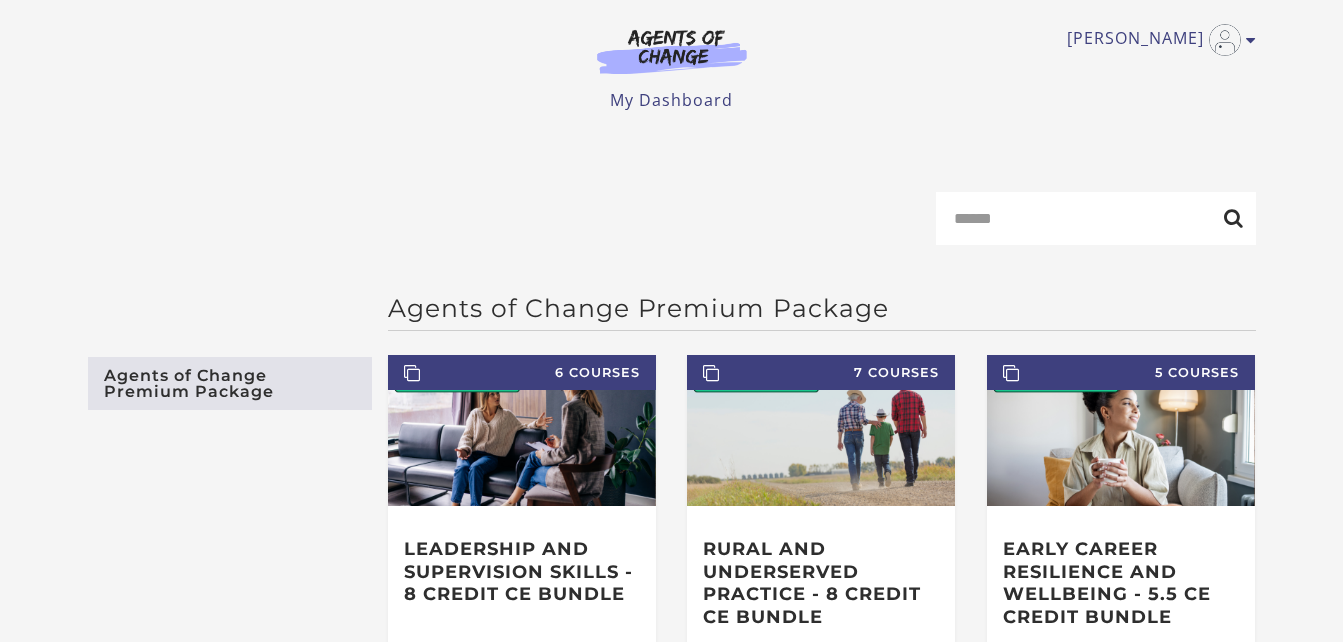 scroll, scrollTop: 0, scrollLeft: 0, axis: both 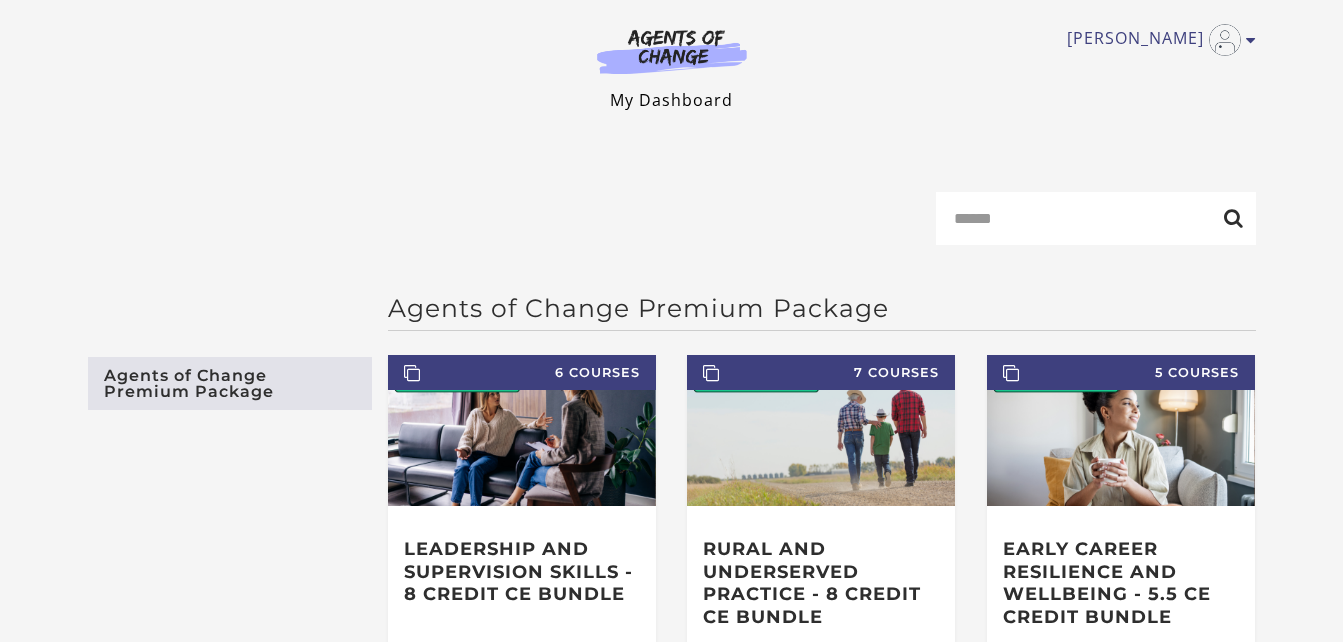 click on "My Dashboard" at bounding box center [671, 100] 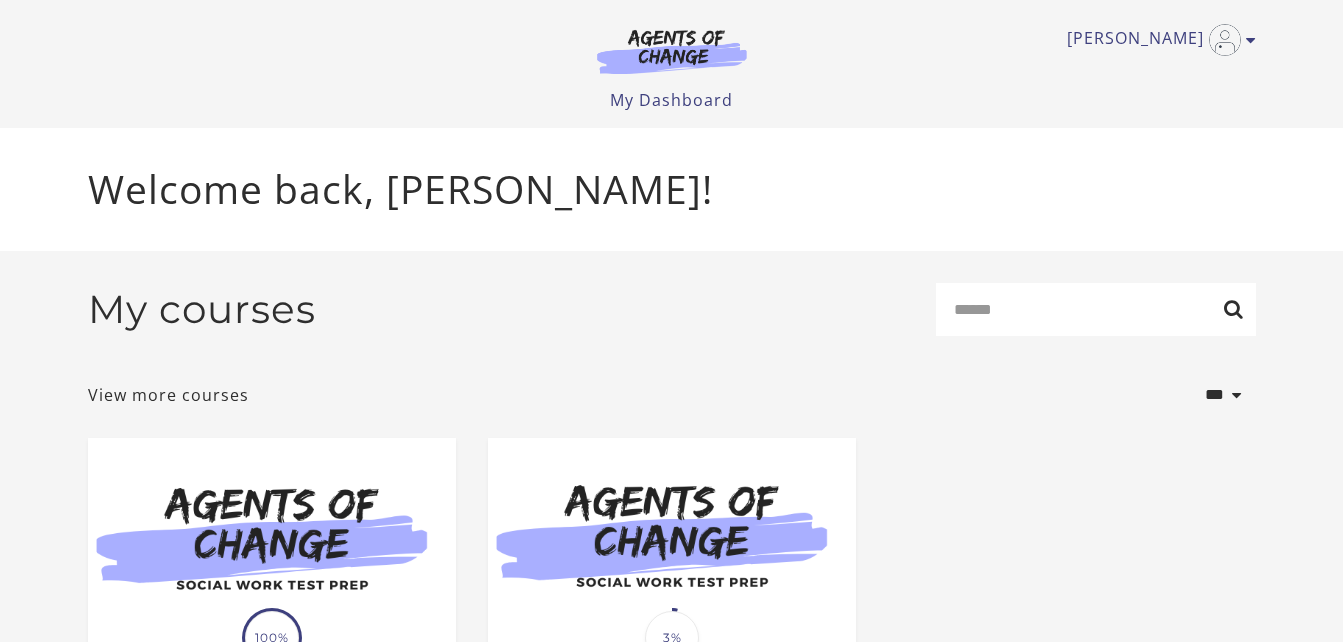 scroll, scrollTop: 0, scrollLeft: 0, axis: both 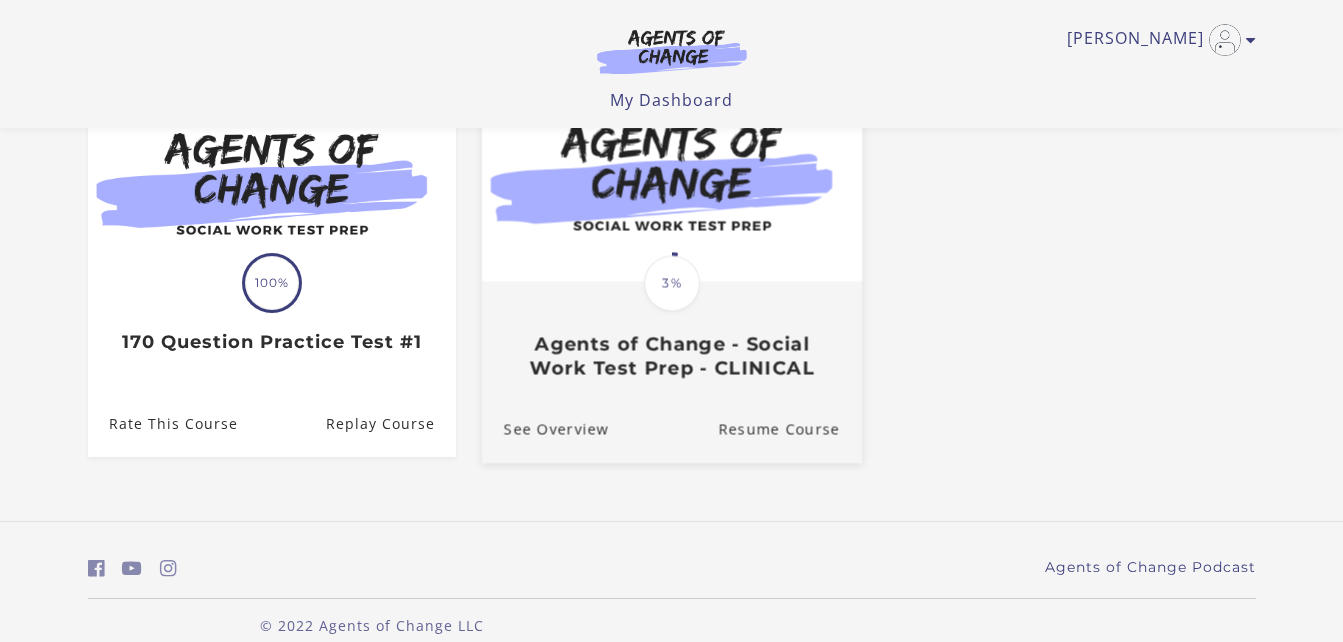 click on "3%" at bounding box center (672, 283) 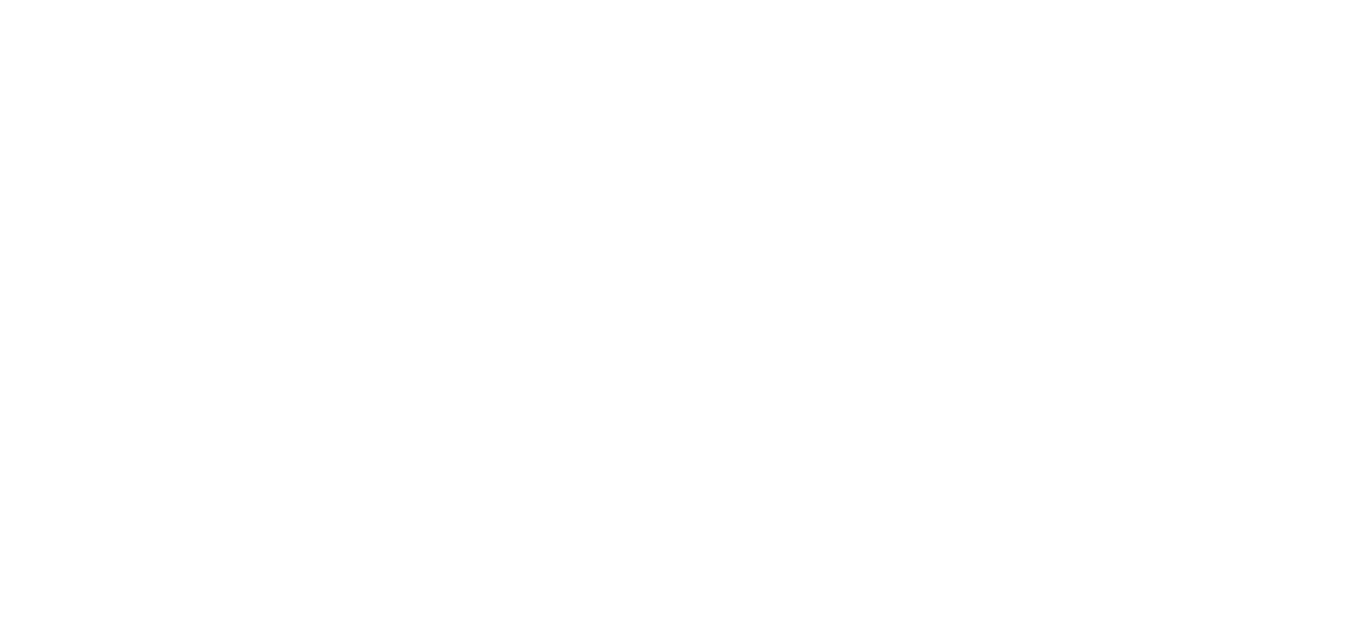 scroll, scrollTop: 0, scrollLeft: 0, axis: both 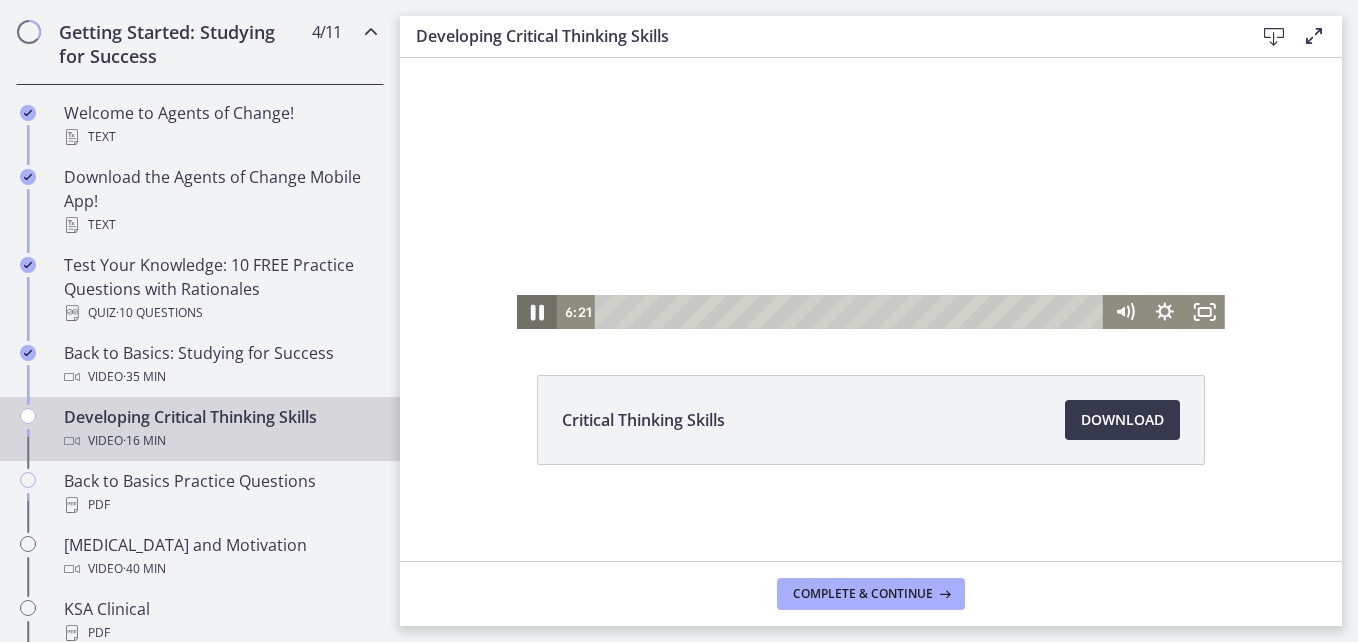 click 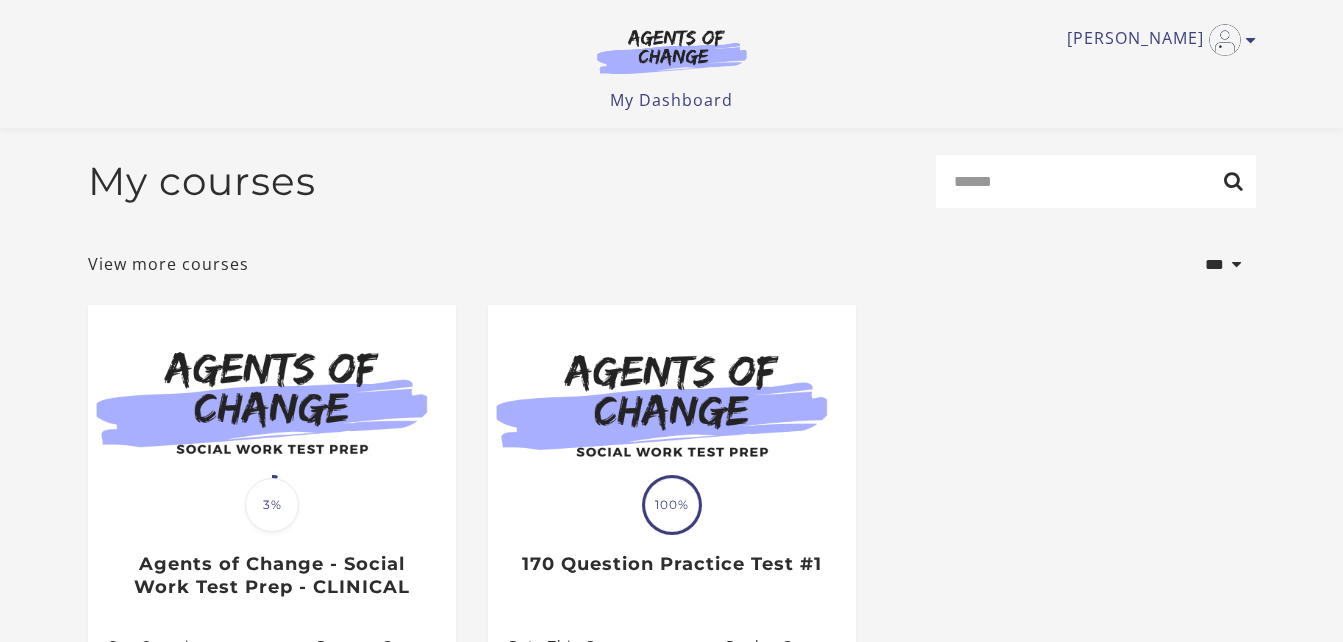 scroll, scrollTop: 158, scrollLeft: 0, axis: vertical 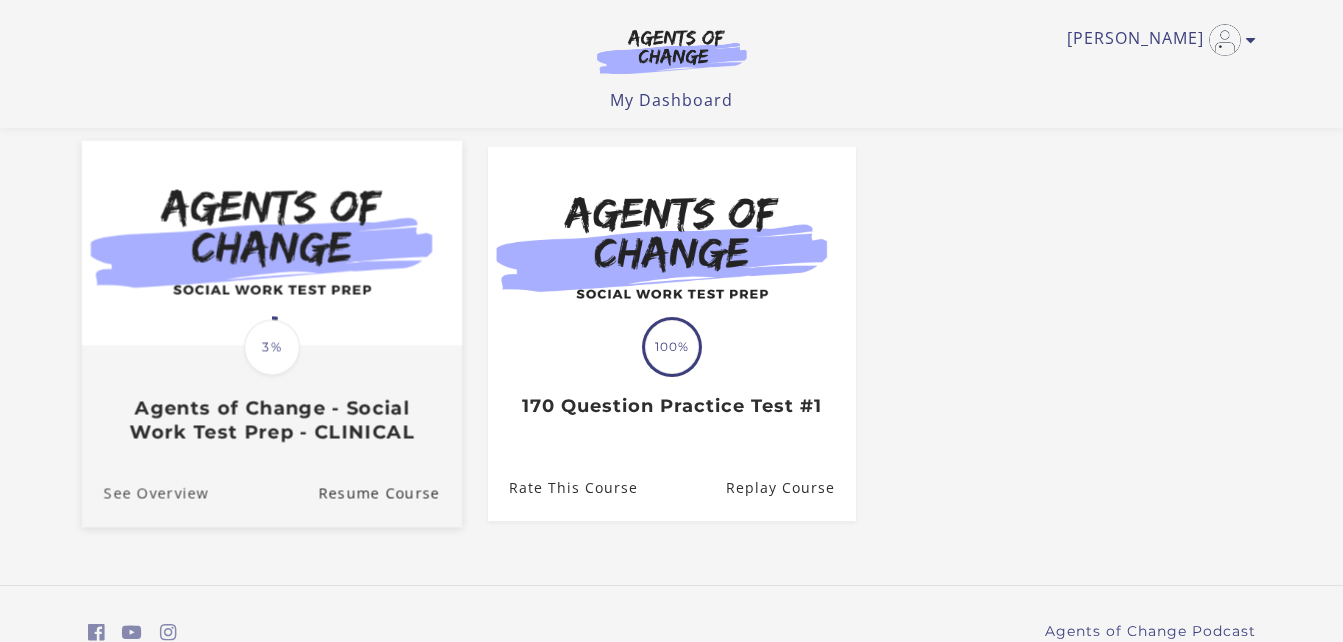 click on "See Overview" at bounding box center [144, 493] 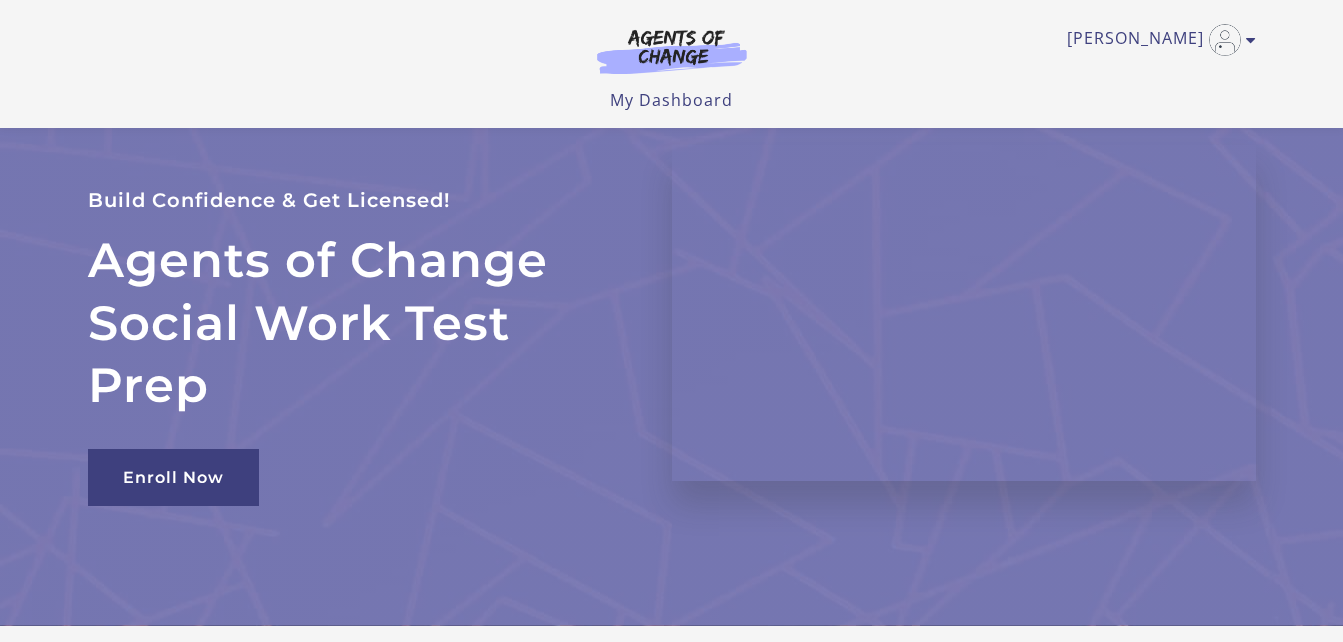 scroll, scrollTop: 0, scrollLeft: 0, axis: both 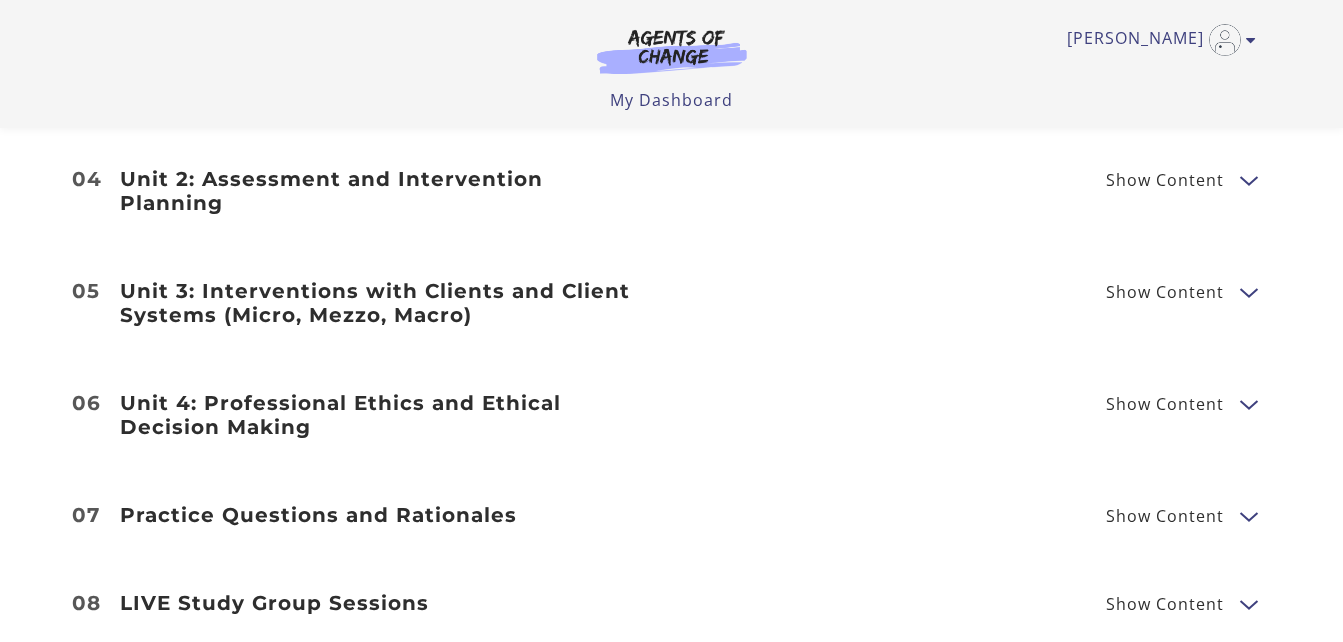 click on "Show Content" at bounding box center (1165, 516) 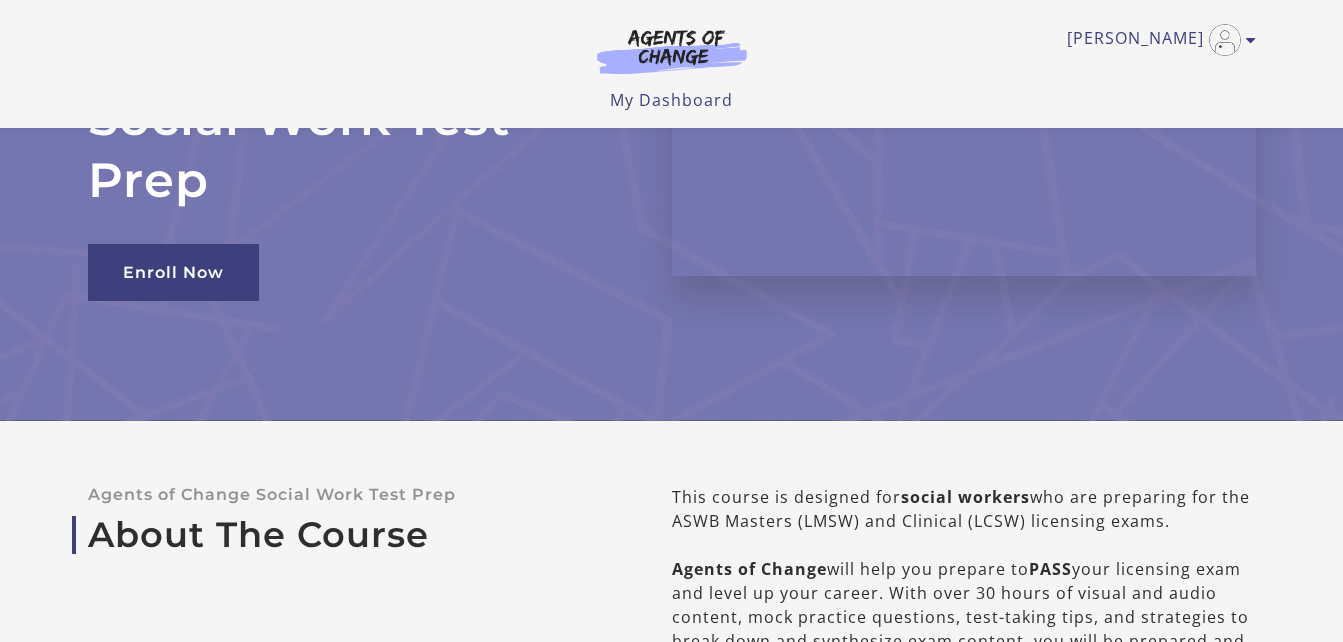 scroll, scrollTop: 0, scrollLeft: 0, axis: both 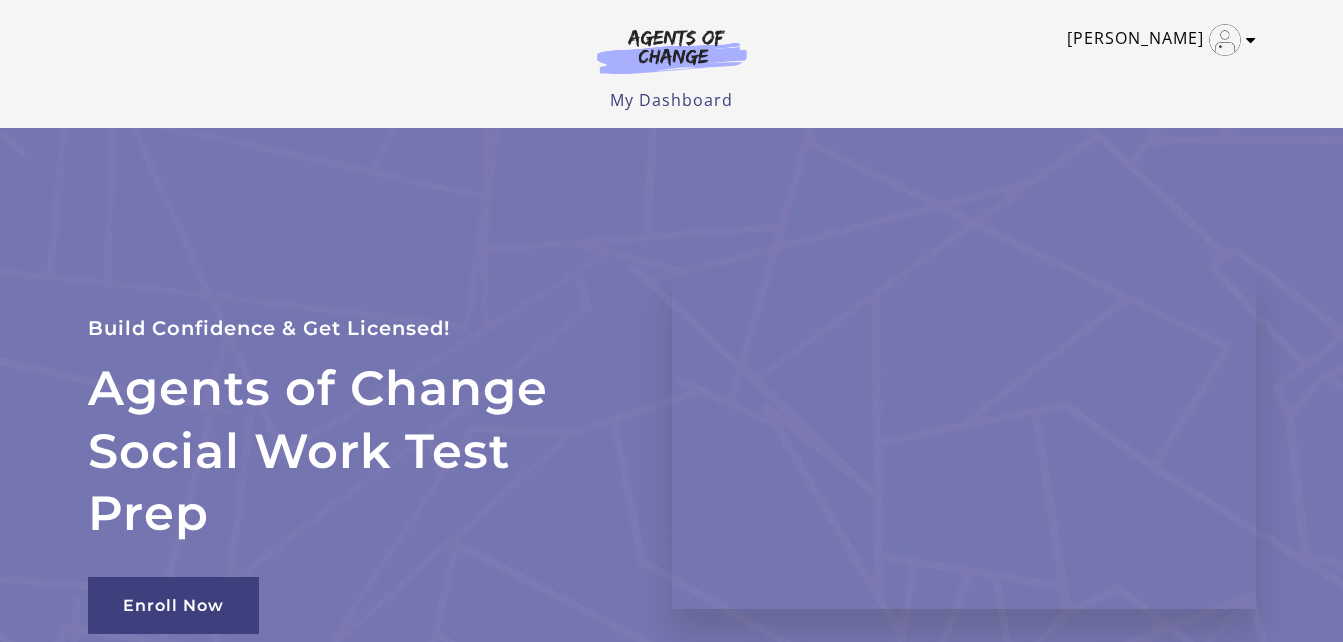click on "[PERSON_NAME]" at bounding box center (1156, 40) 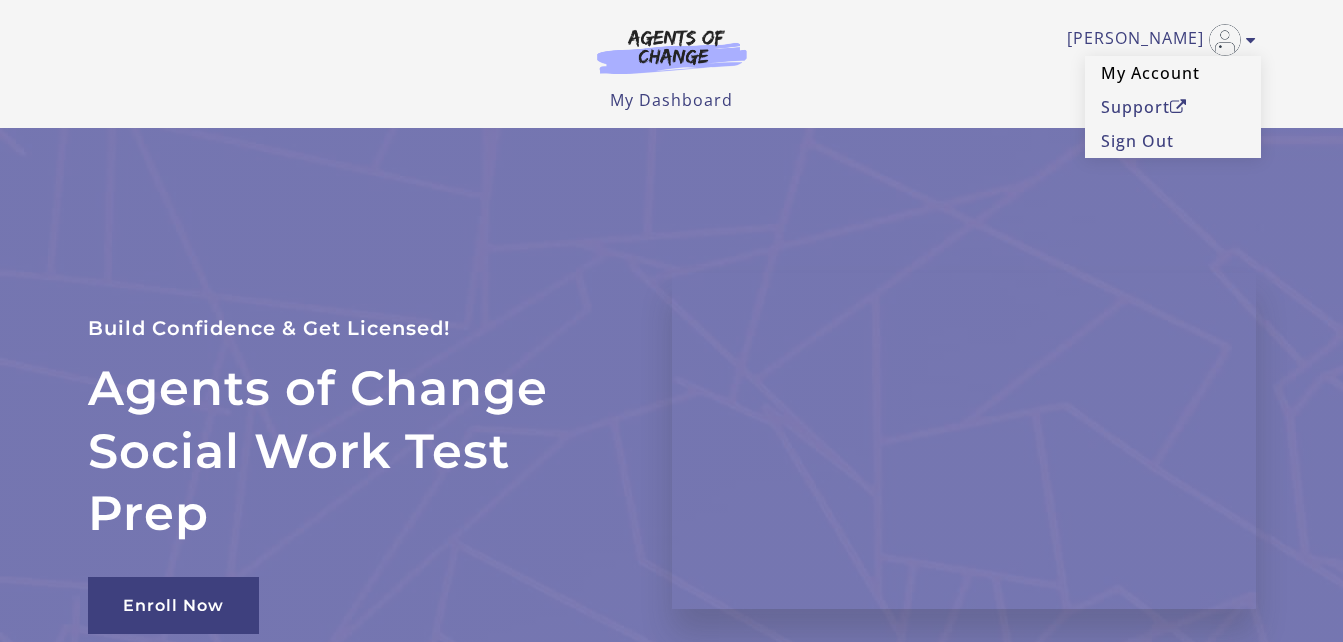 click on "My Account" at bounding box center (1173, 73) 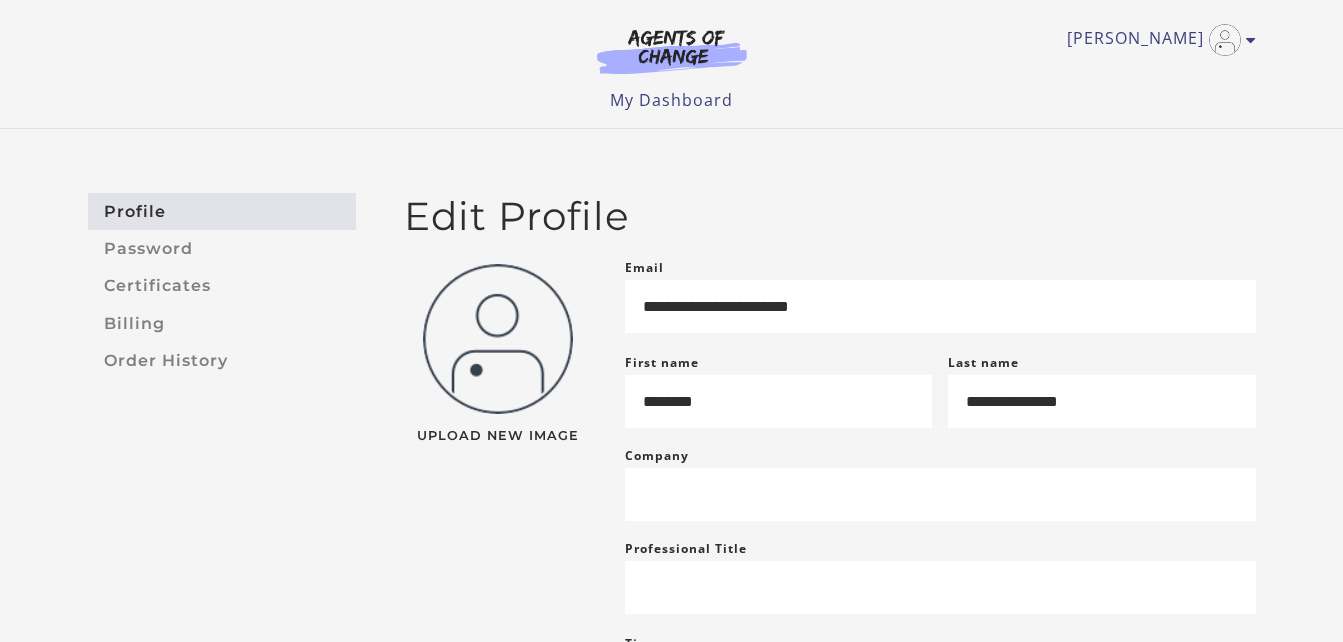 scroll, scrollTop: 0, scrollLeft: 0, axis: both 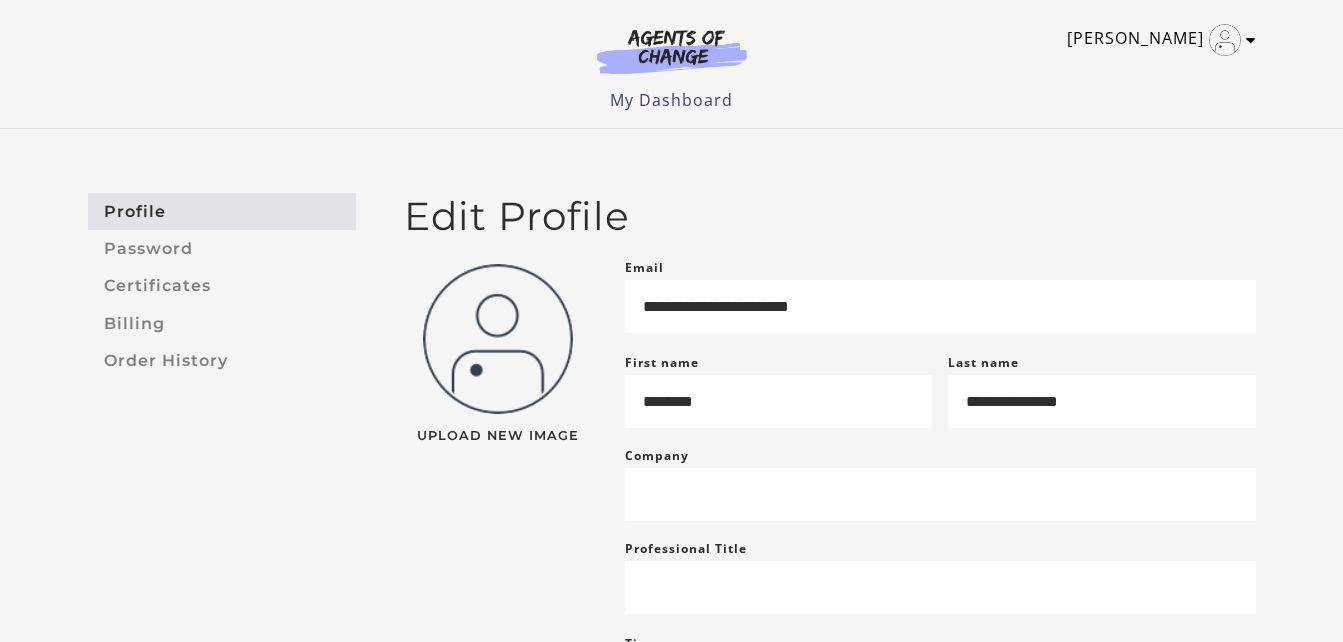 click at bounding box center (1251, 40) 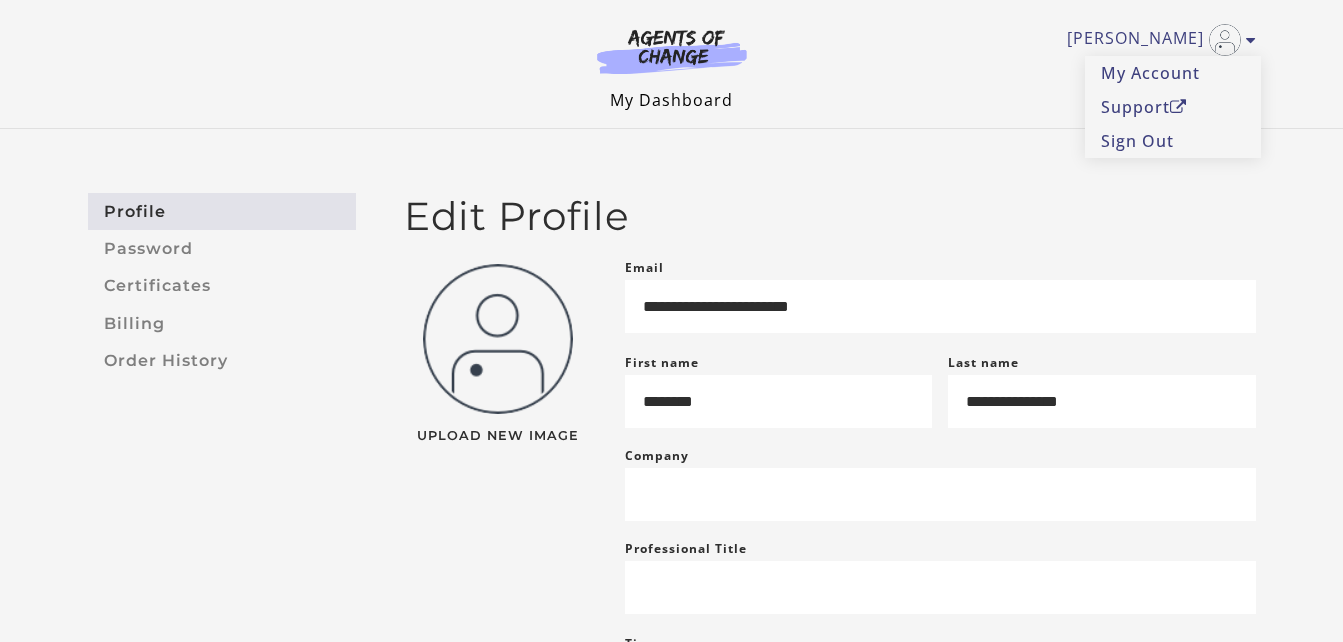 click on "My Dashboard" at bounding box center [671, 100] 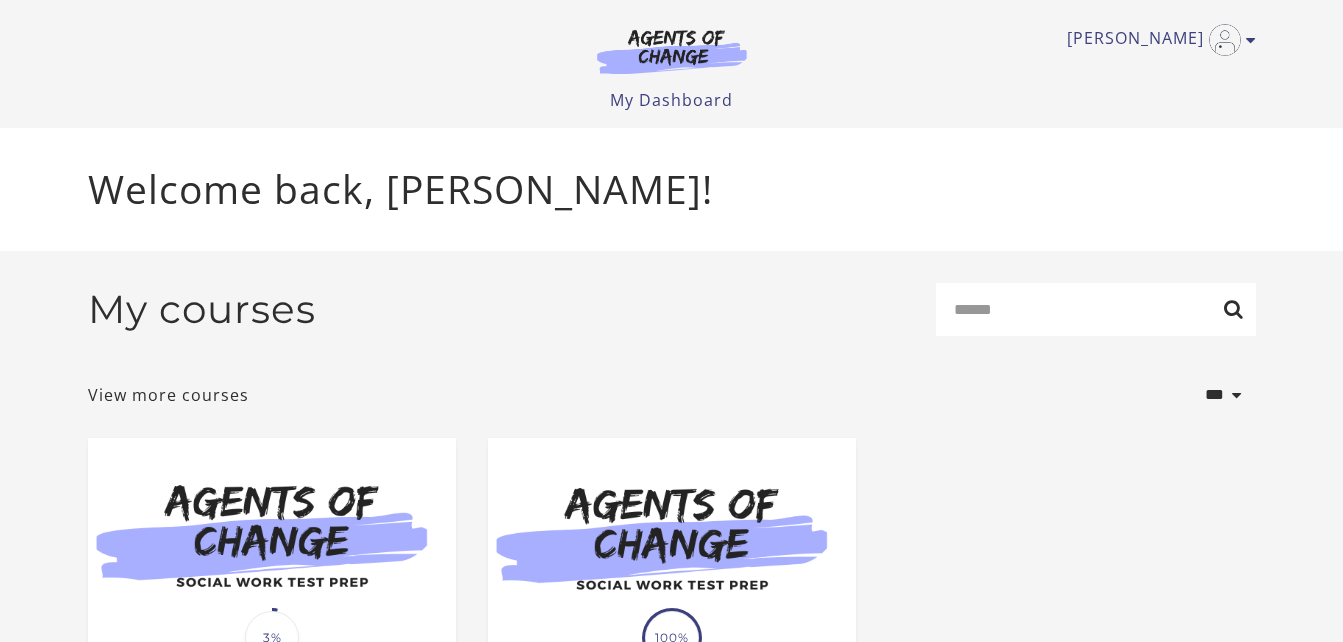 scroll, scrollTop: 0, scrollLeft: 0, axis: both 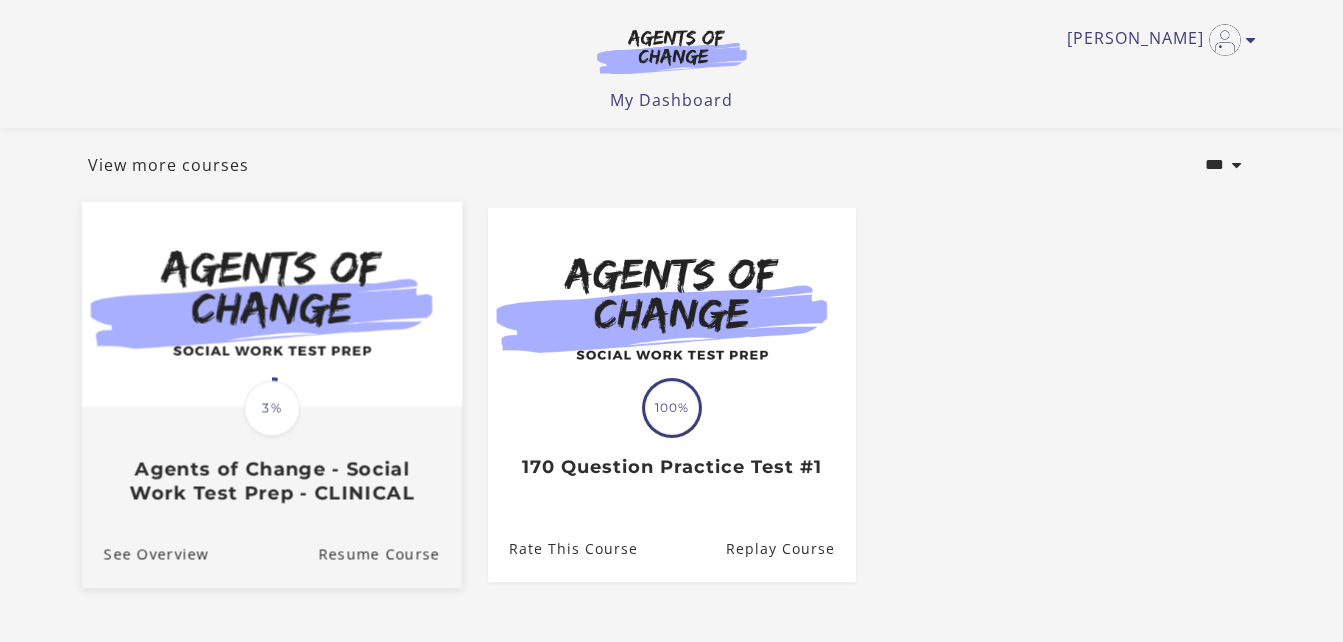 click on "Translation missing: en.liquid.partials.dashboard_course_card.progress_description: 3%
3%
Agents of Change - Social Work Test Prep - CLINICAL" at bounding box center (271, 456) 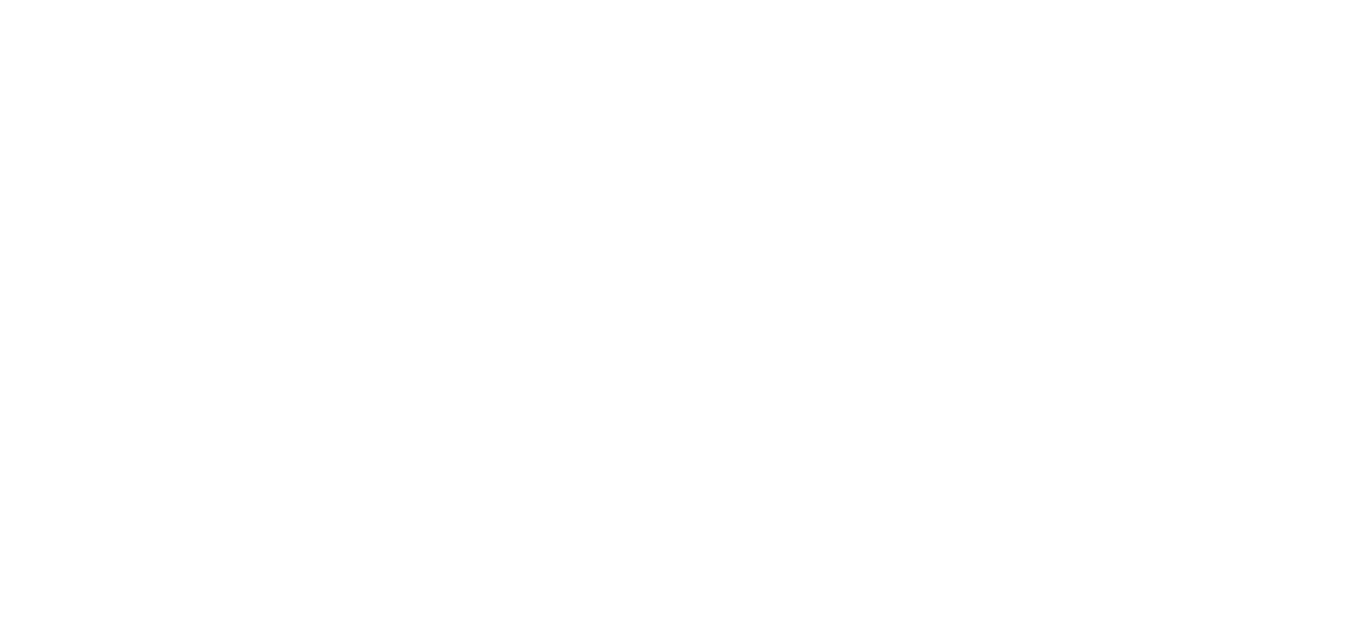 scroll, scrollTop: 0, scrollLeft: 0, axis: both 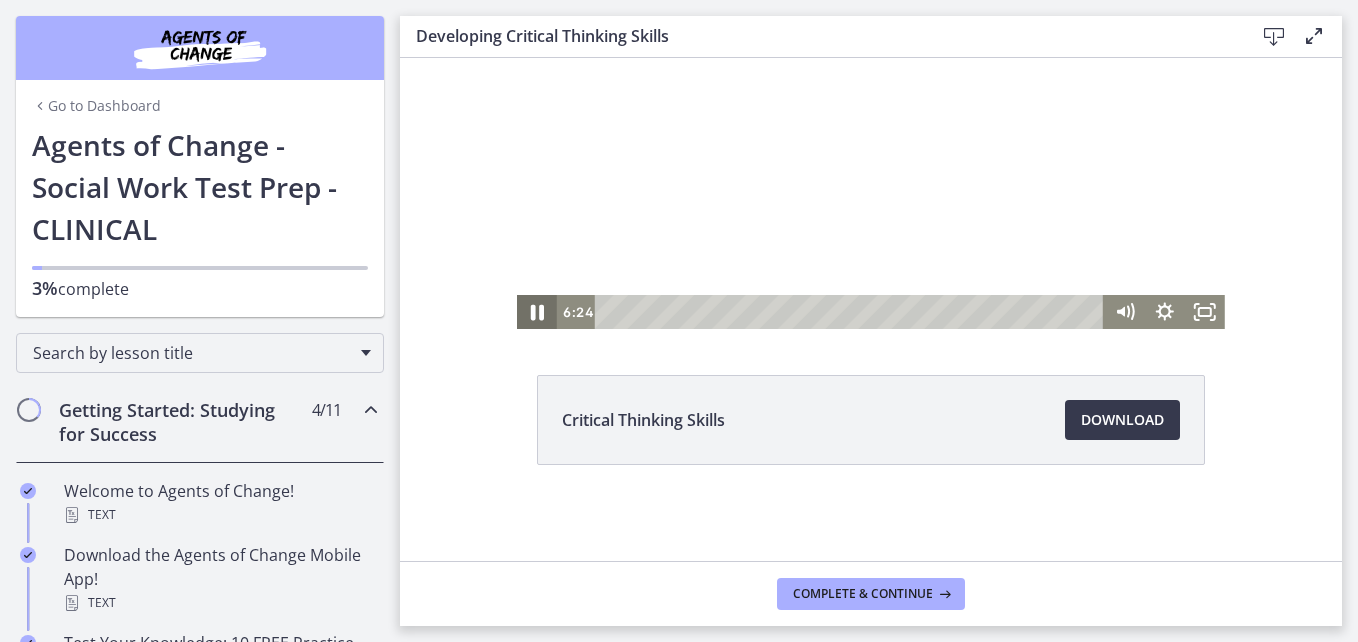 click 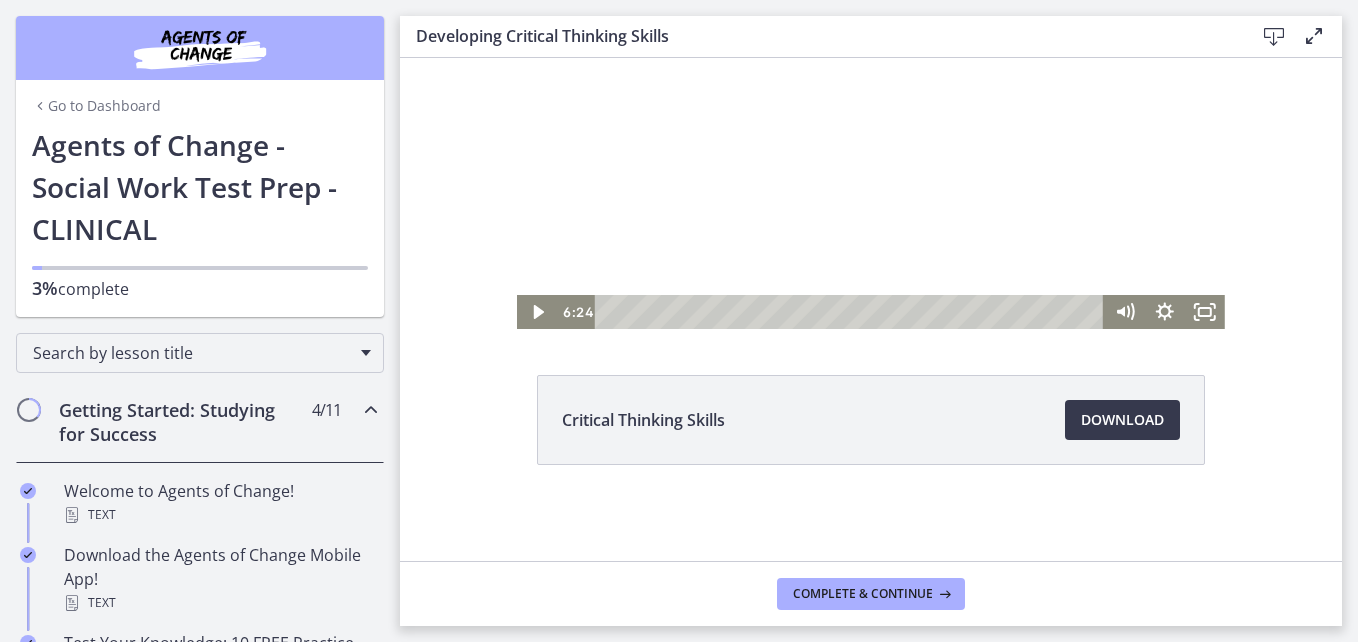 click at bounding box center (871, 130) 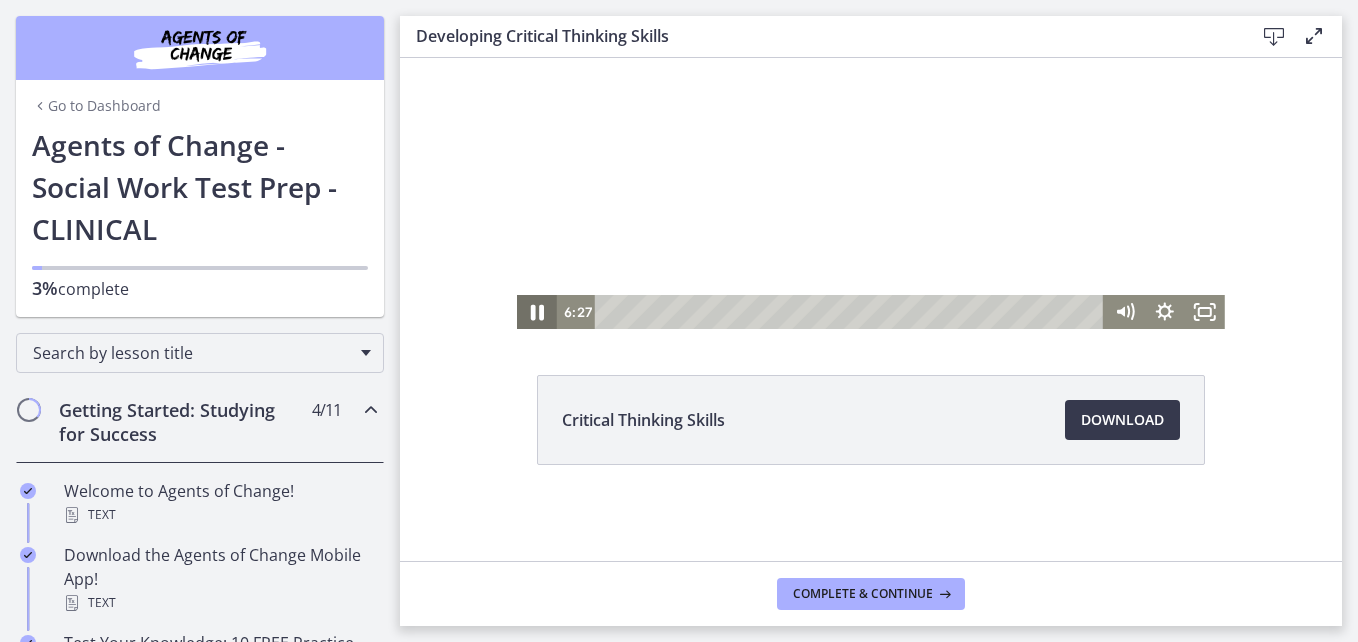 click 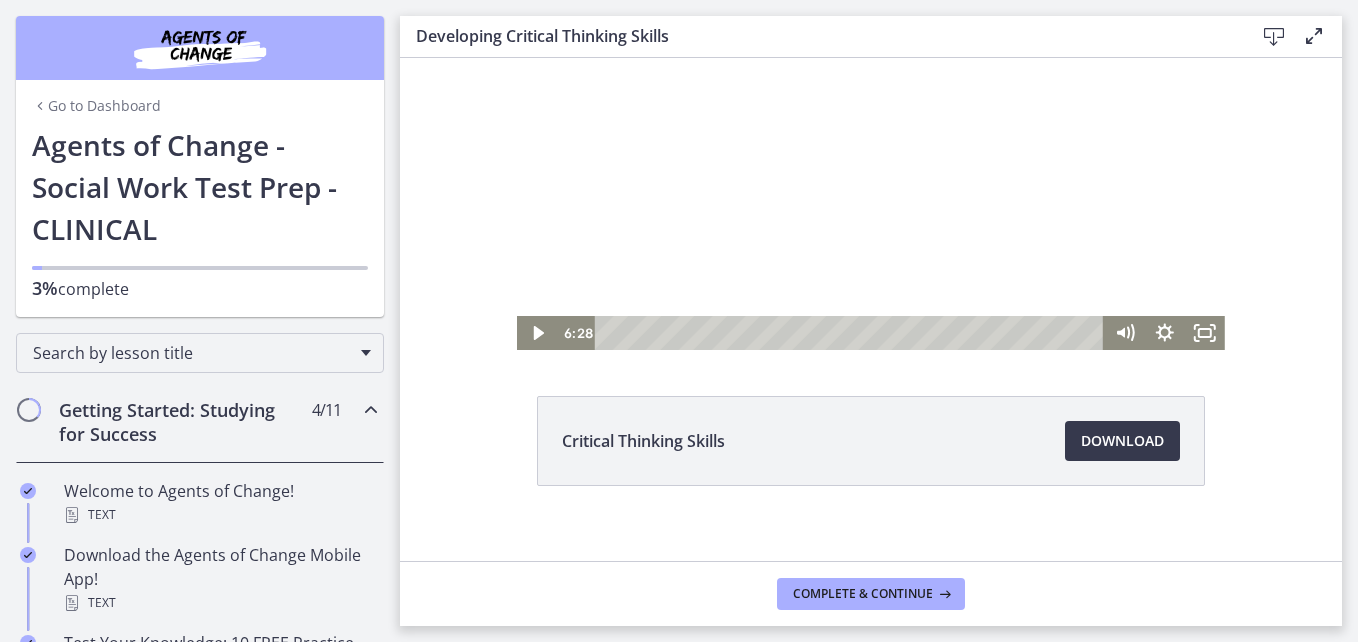 scroll, scrollTop: 127, scrollLeft: 0, axis: vertical 